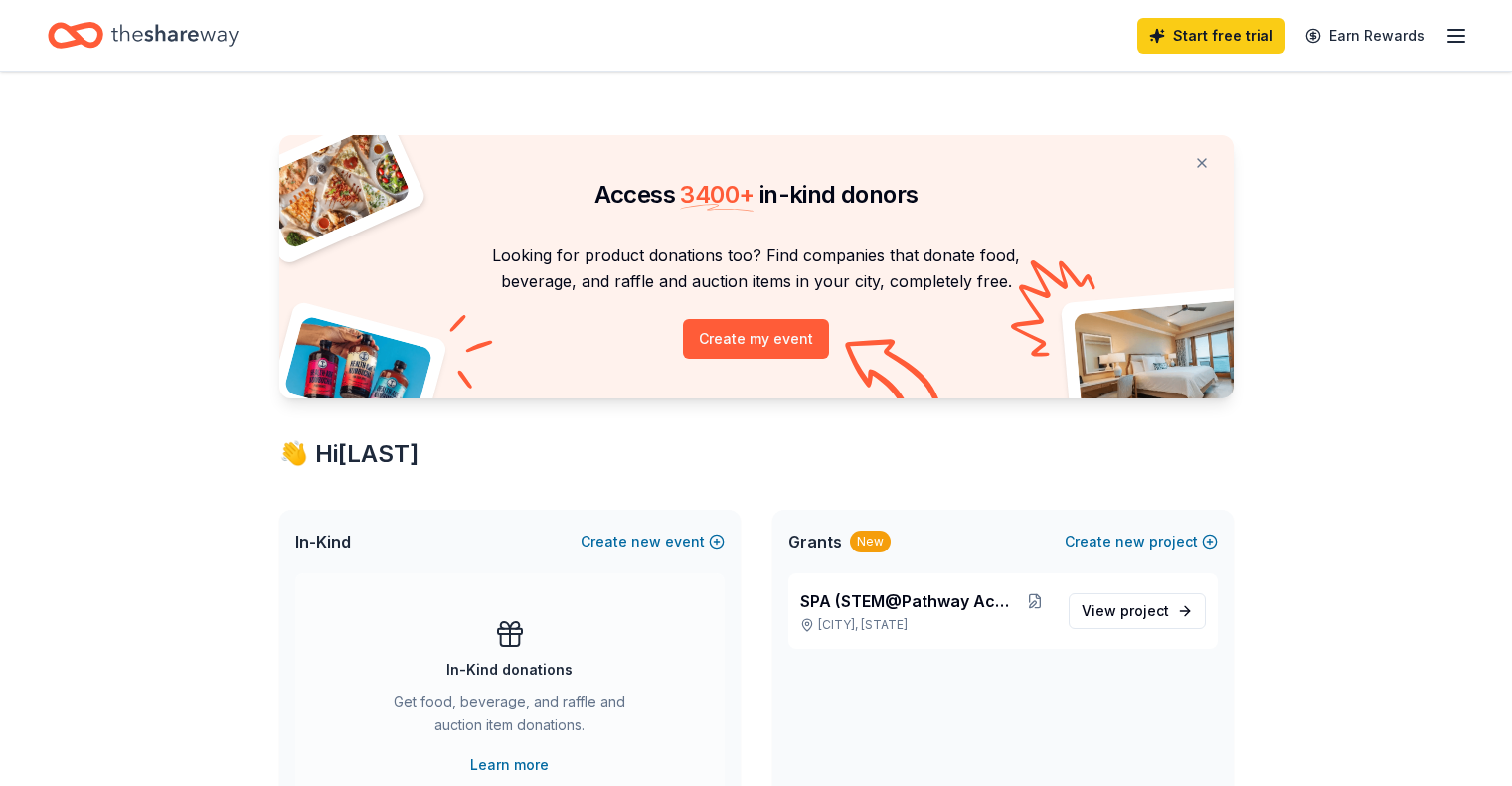 scroll, scrollTop: 0, scrollLeft: 0, axis: both 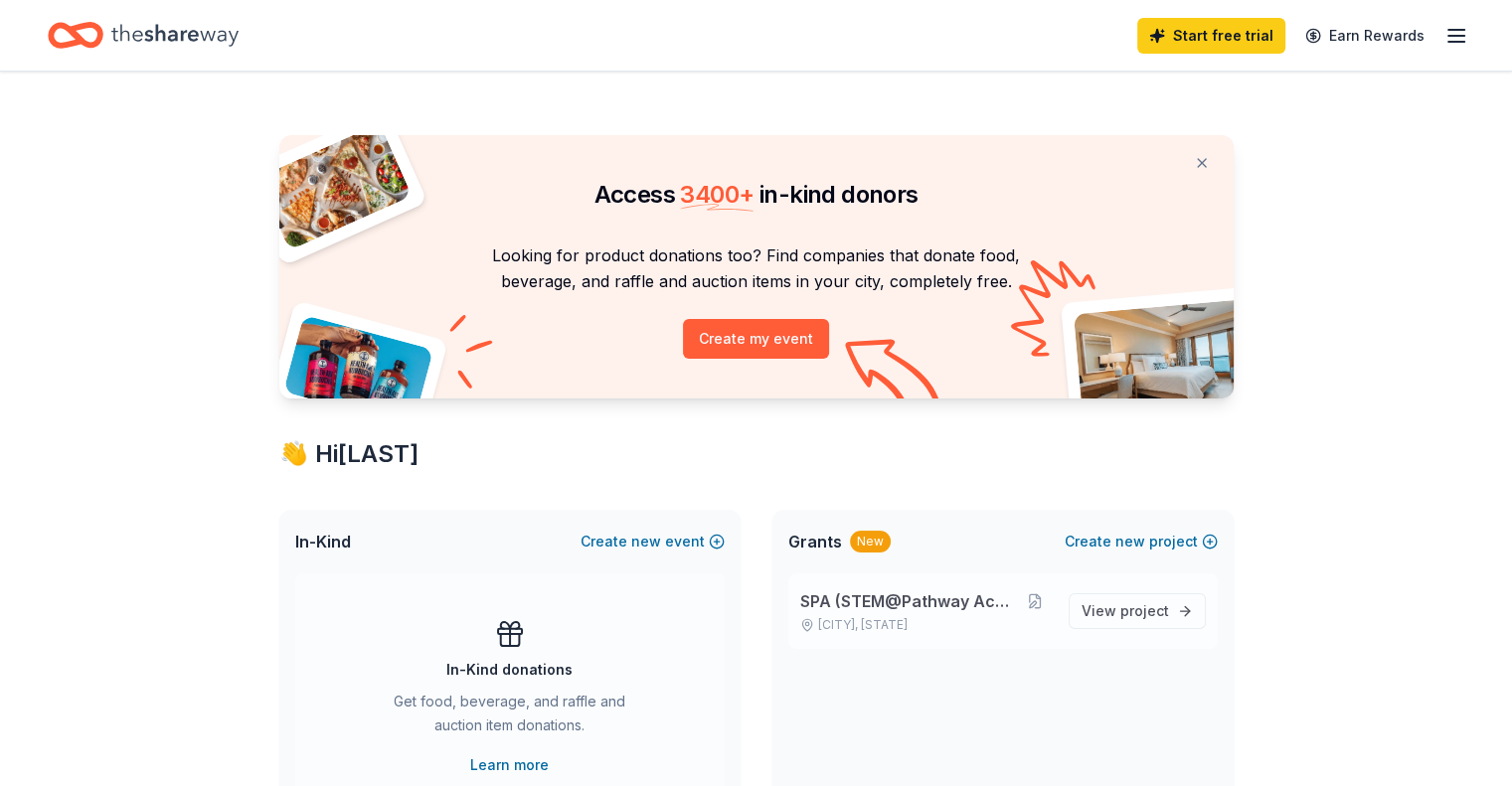 click on "SPA (STEM@Pathway Academy)" at bounding box center [910, 601] 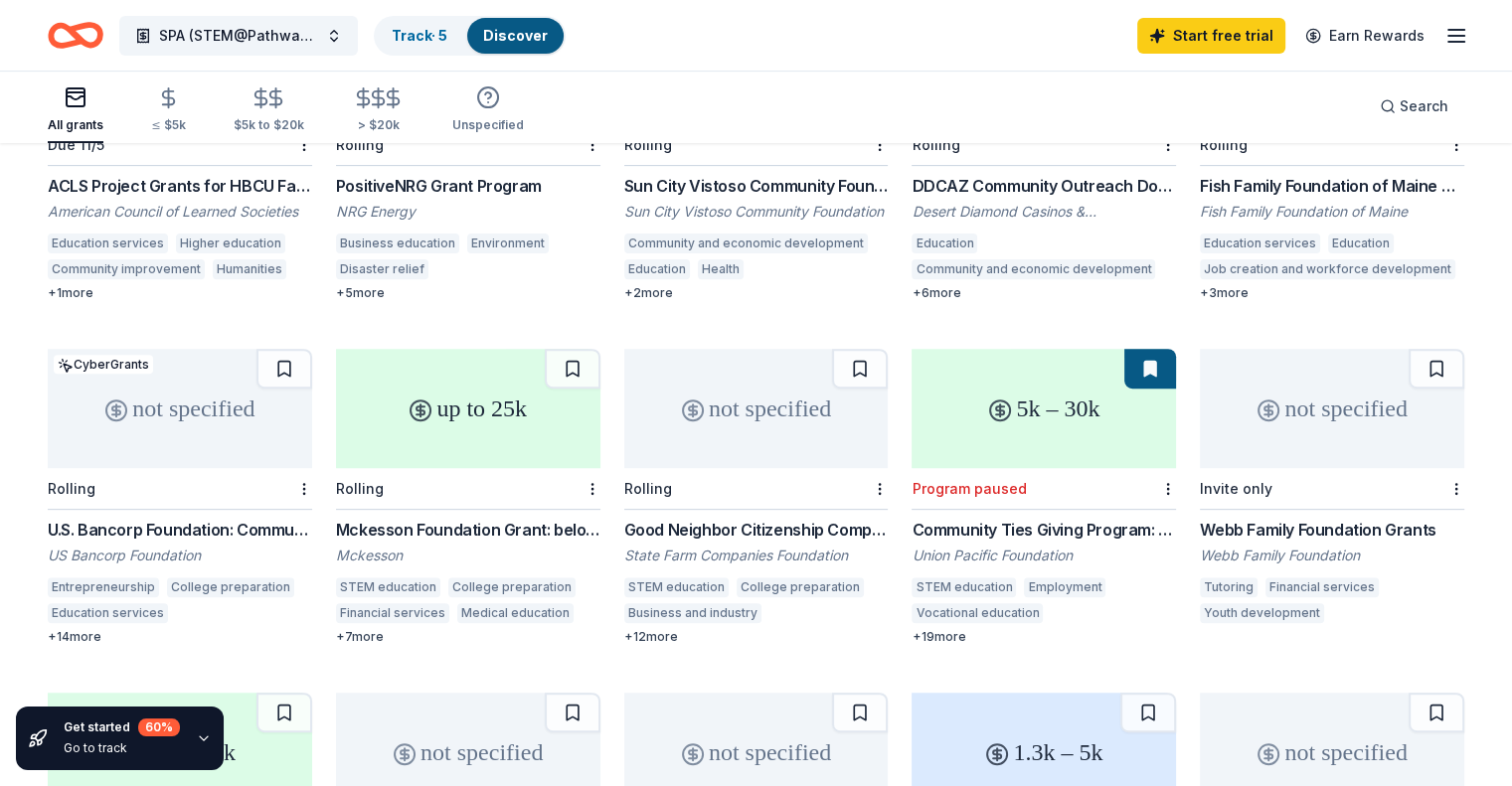scroll, scrollTop: 681, scrollLeft: 0, axis: vertical 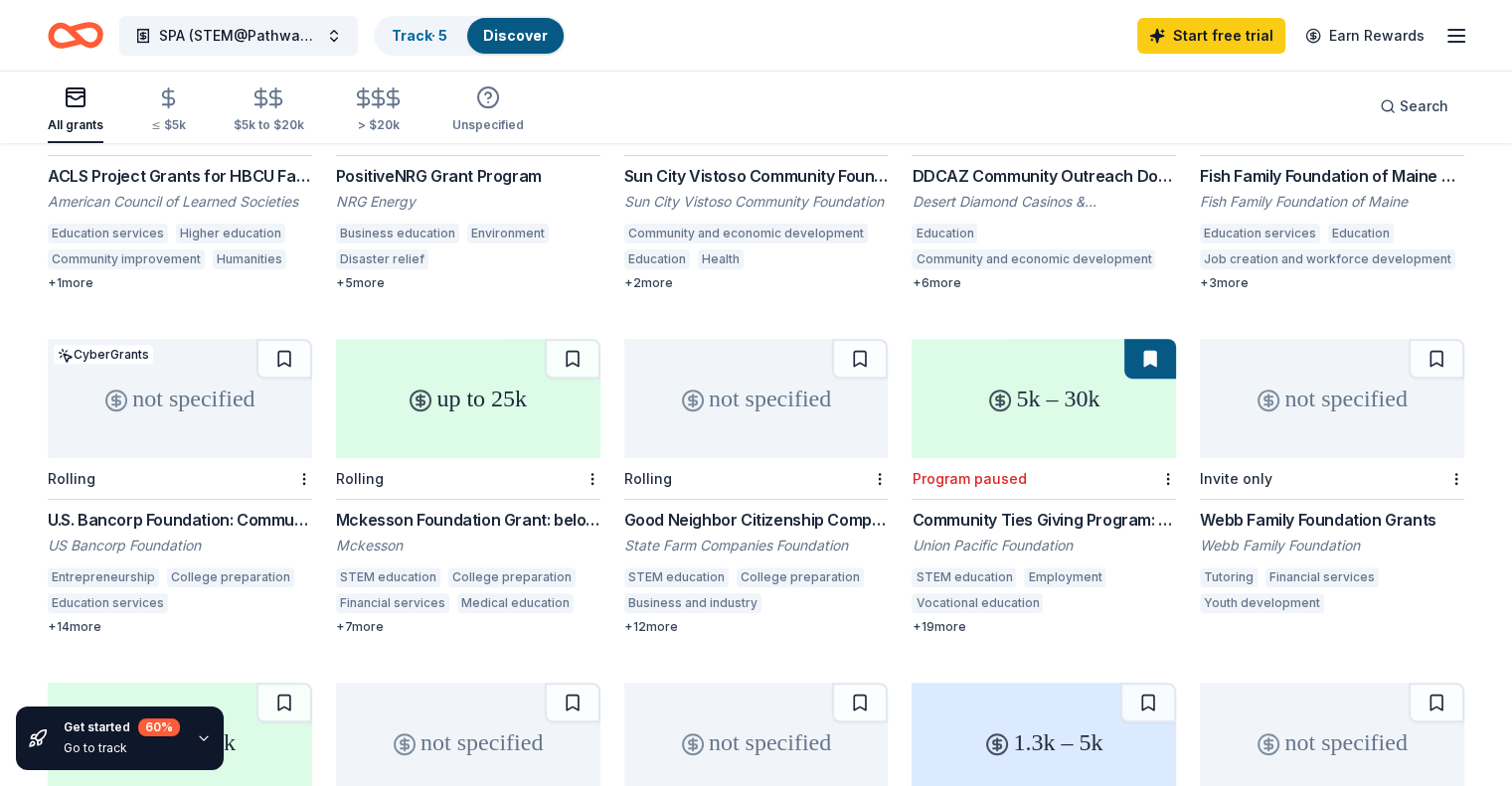 click on "up to 25k" at bounding box center [468, 398] 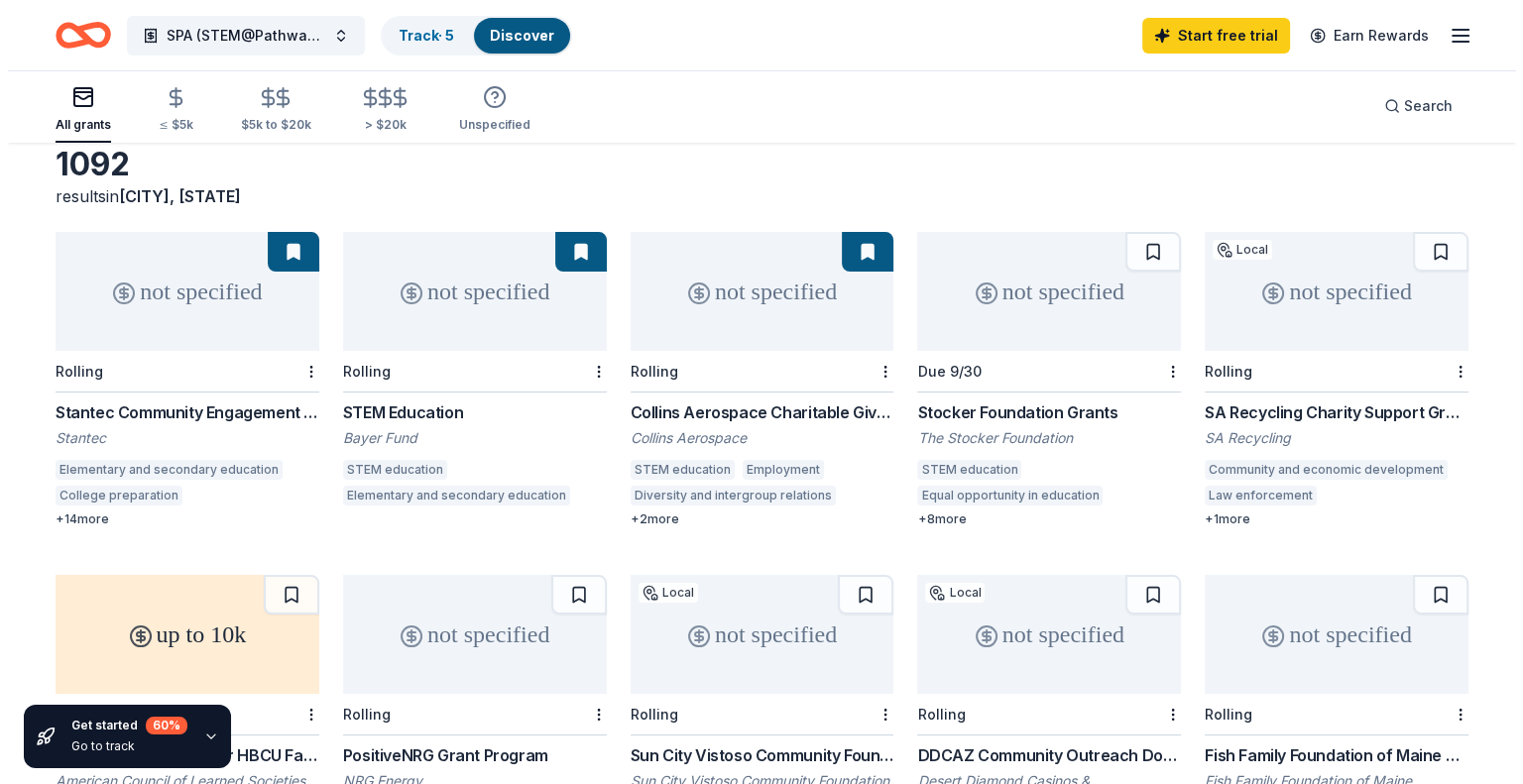 scroll, scrollTop: 39, scrollLeft: 0, axis: vertical 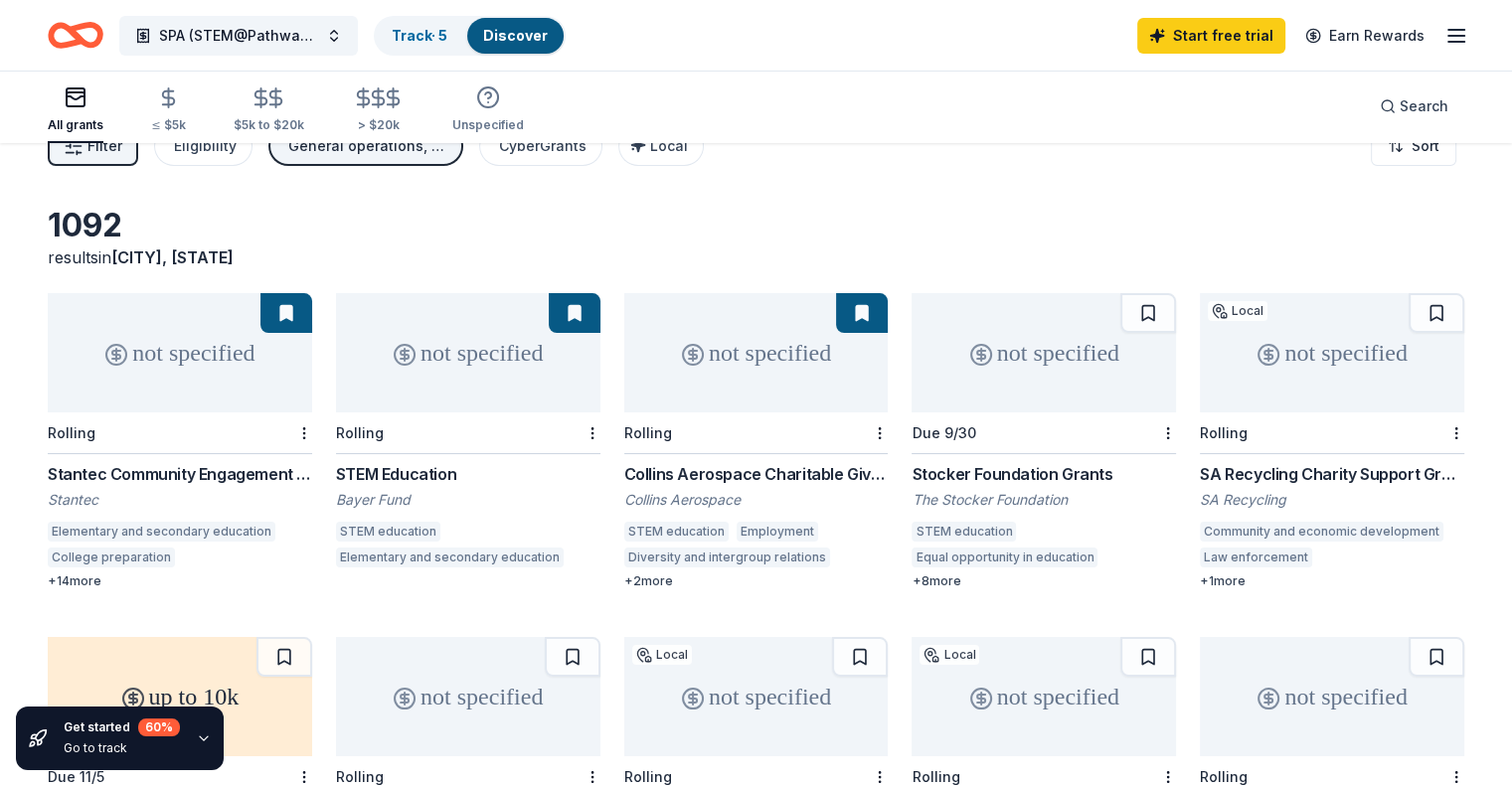 click on "Filter 1" at bounding box center (92, 146) 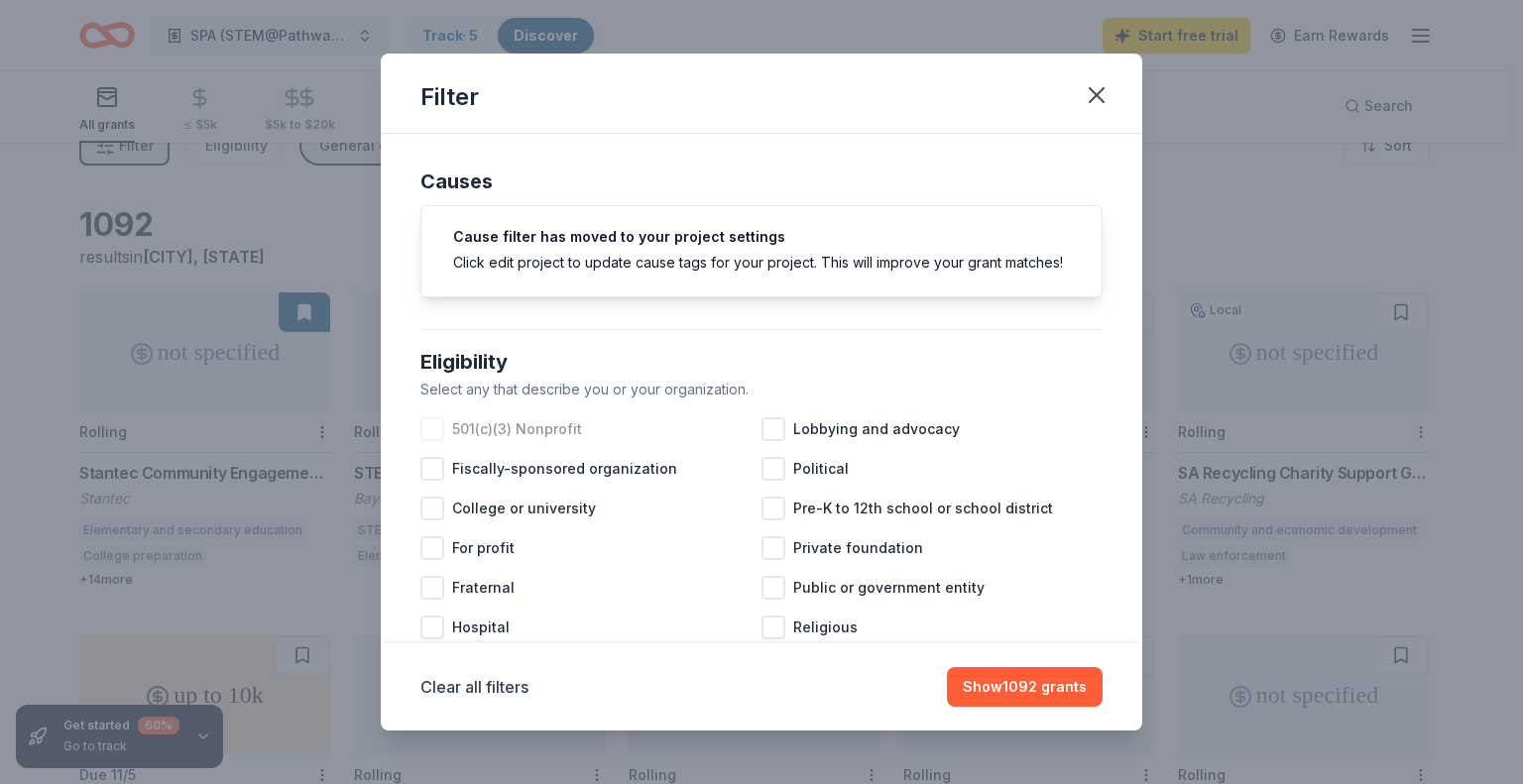 click at bounding box center [432, 429] 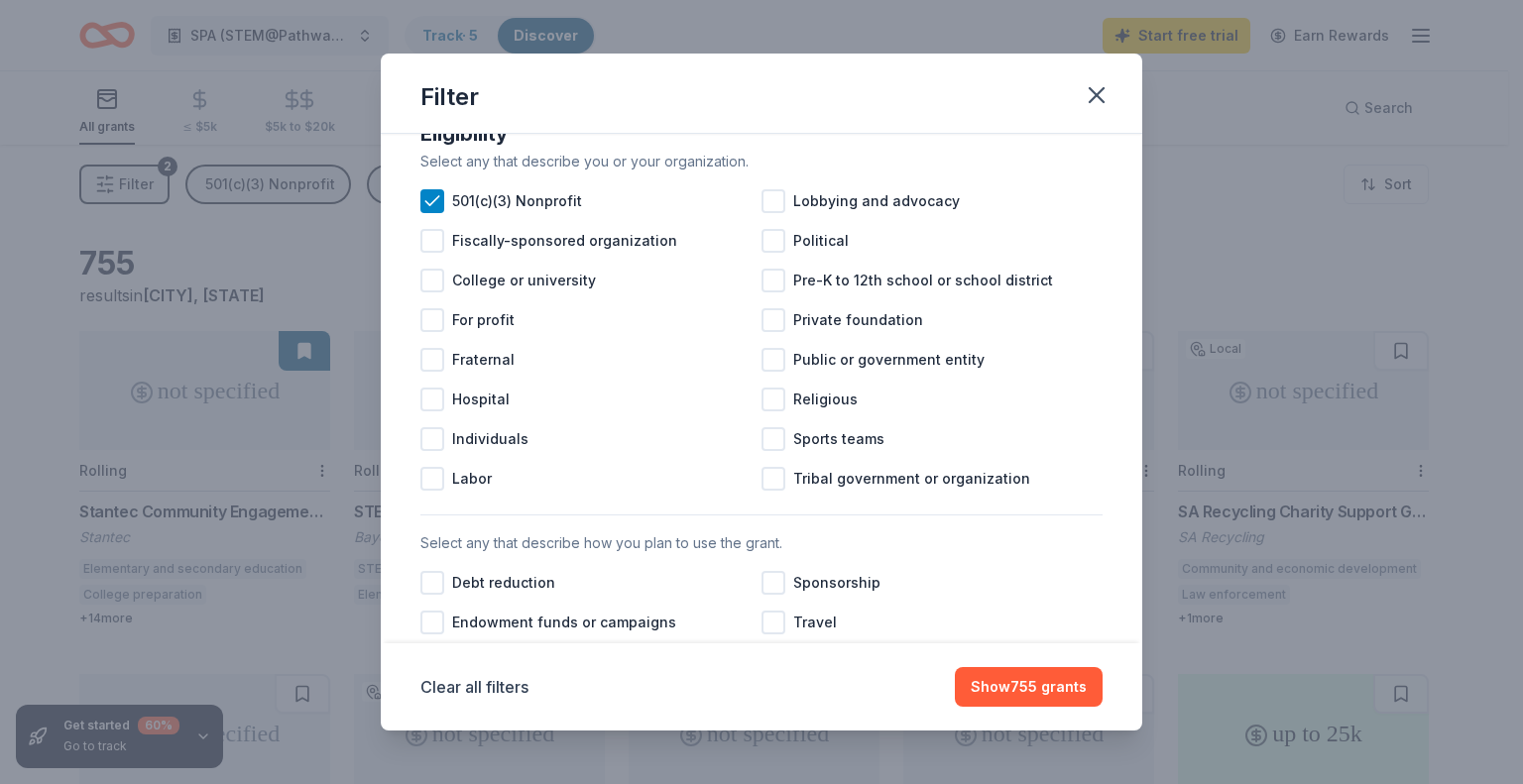 scroll, scrollTop: 242, scrollLeft: 0, axis: vertical 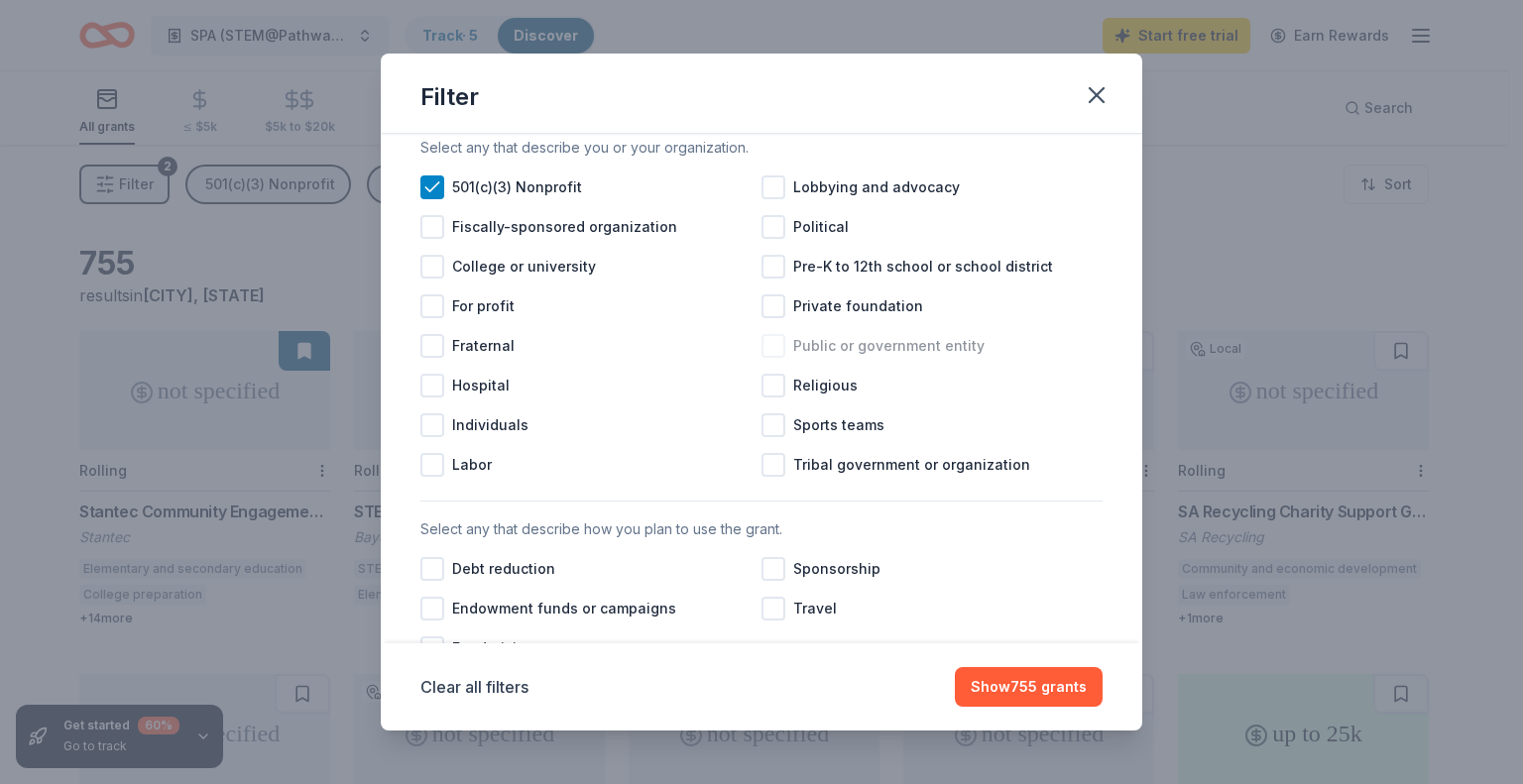 click on "Public or government entity" at bounding box center (888, 346) 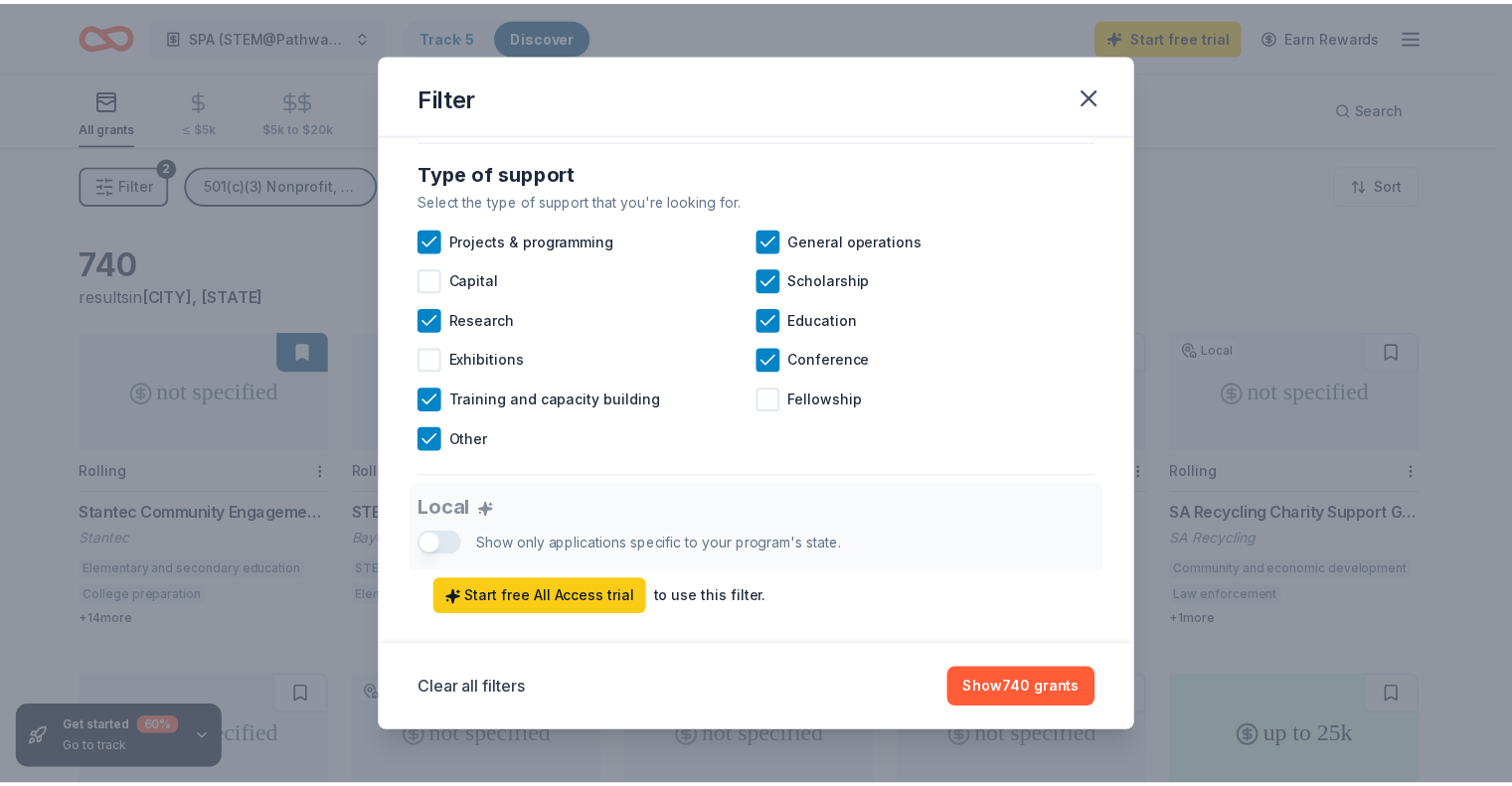 scroll, scrollTop: 806, scrollLeft: 0, axis: vertical 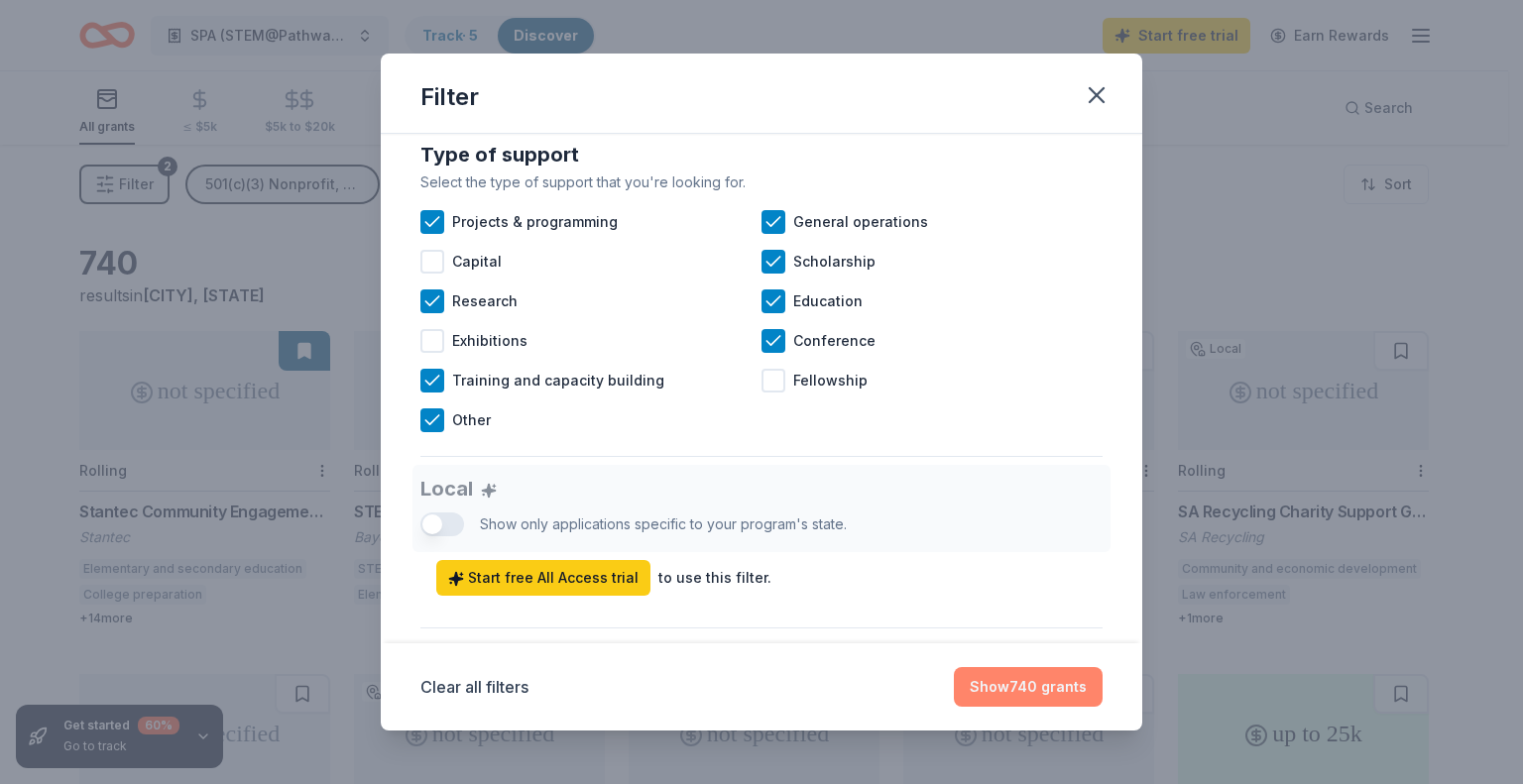 click on "Show  740   grants" at bounding box center [1028, 687] 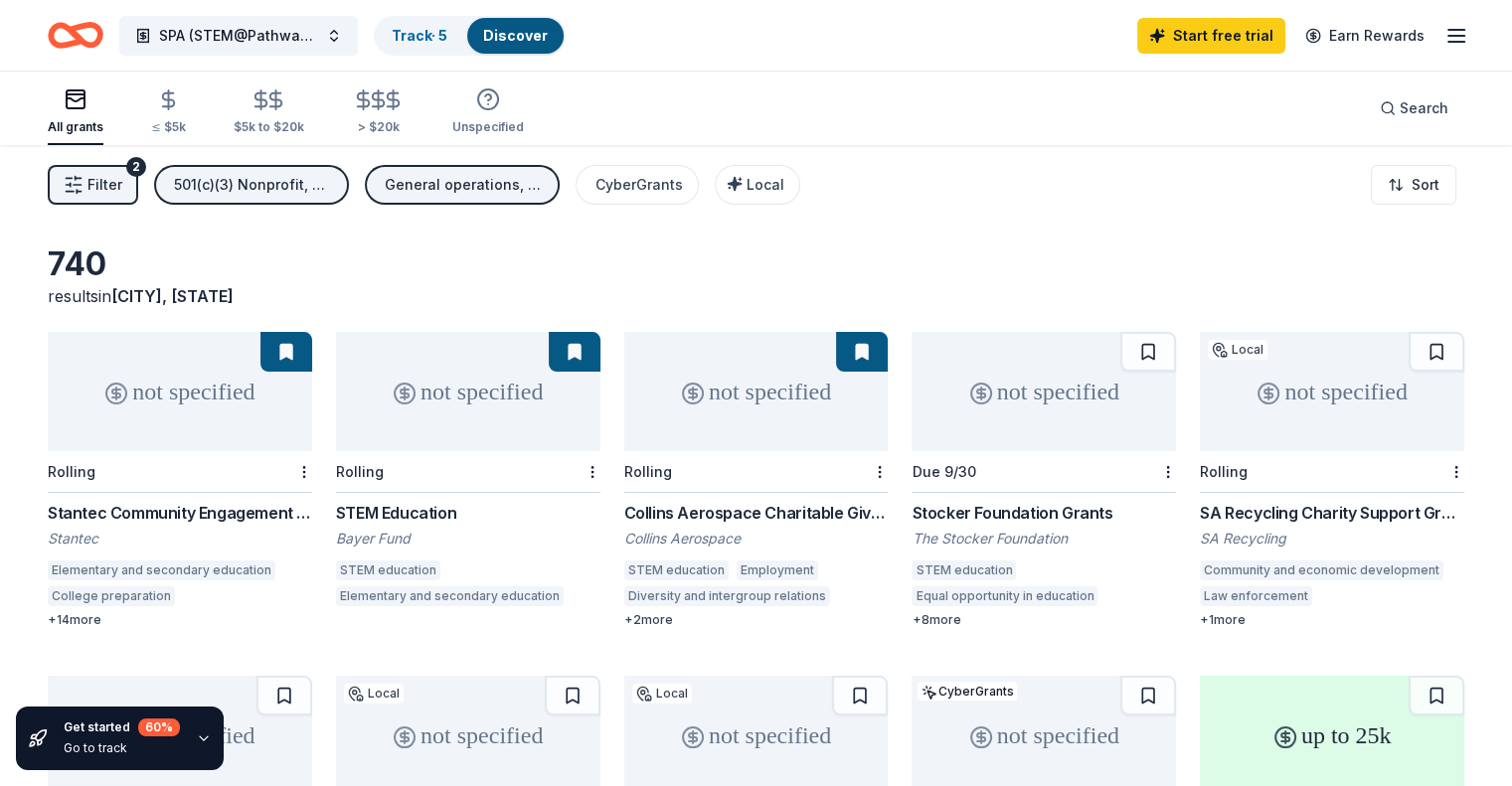 click on "STEM Education" at bounding box center [468, 513] 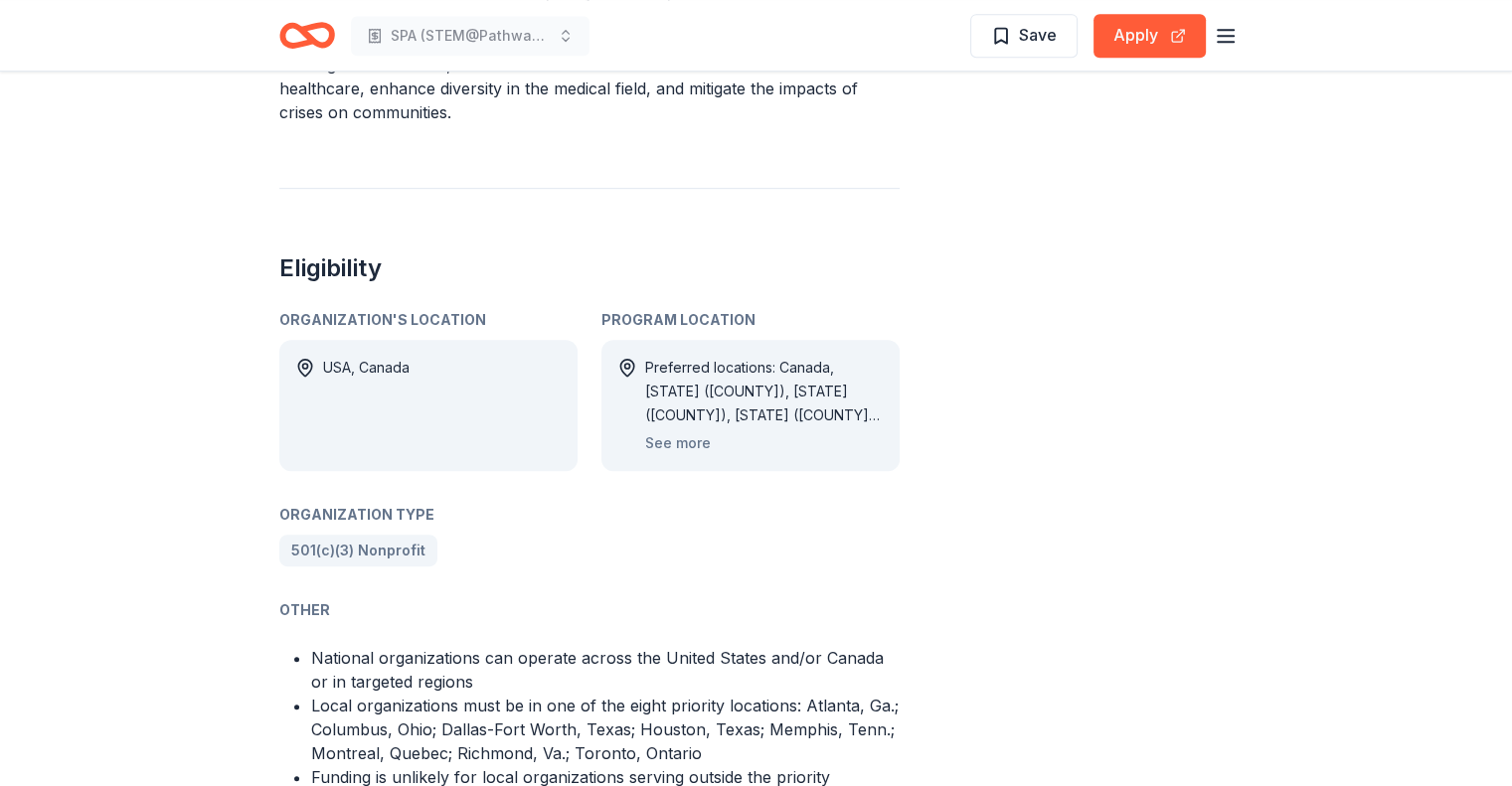 scroll, scrollTop: 1132, scrollLeft: 0, axis: vertical 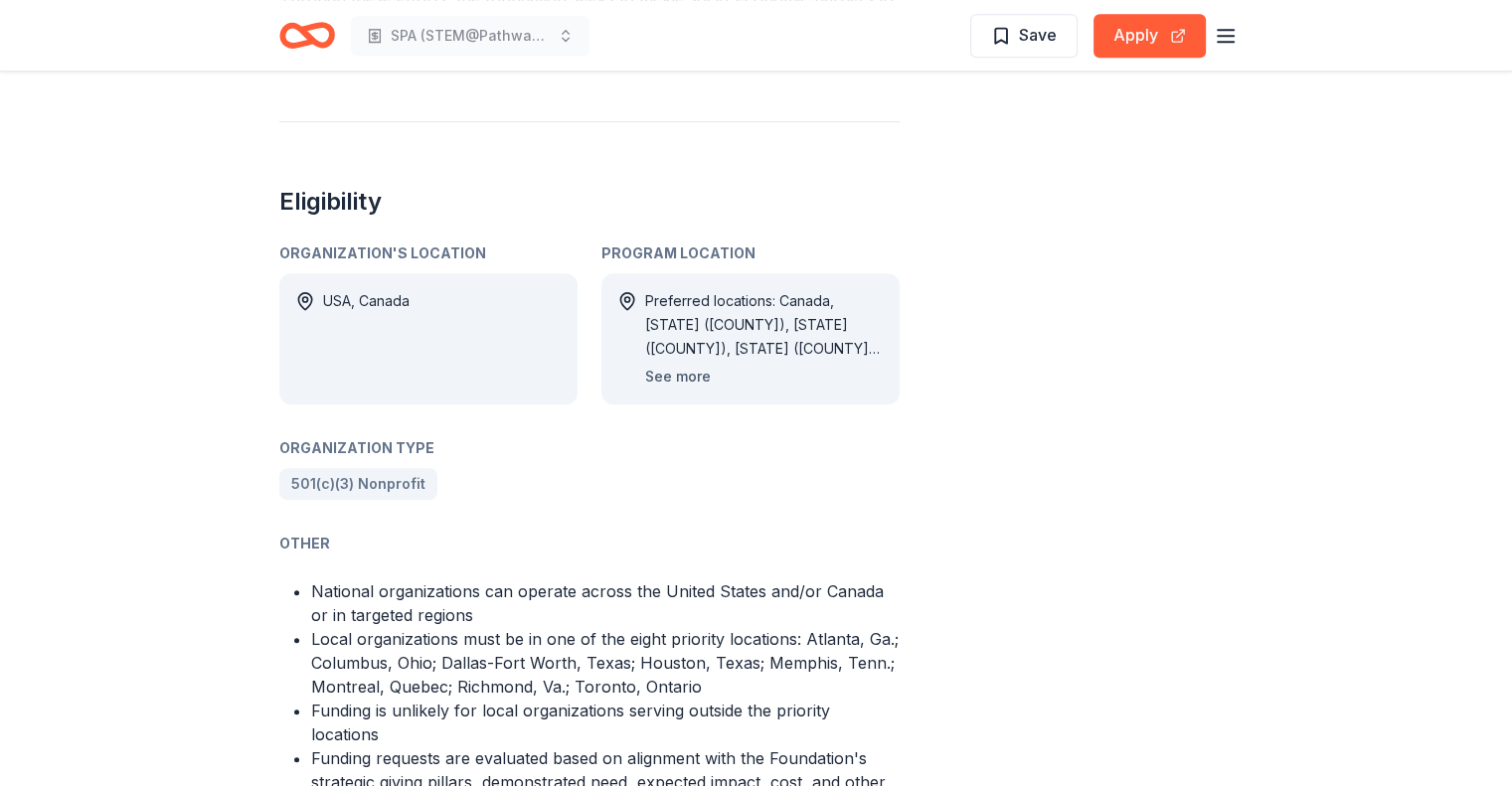 click on "See more" at bounding box center [678, 377] 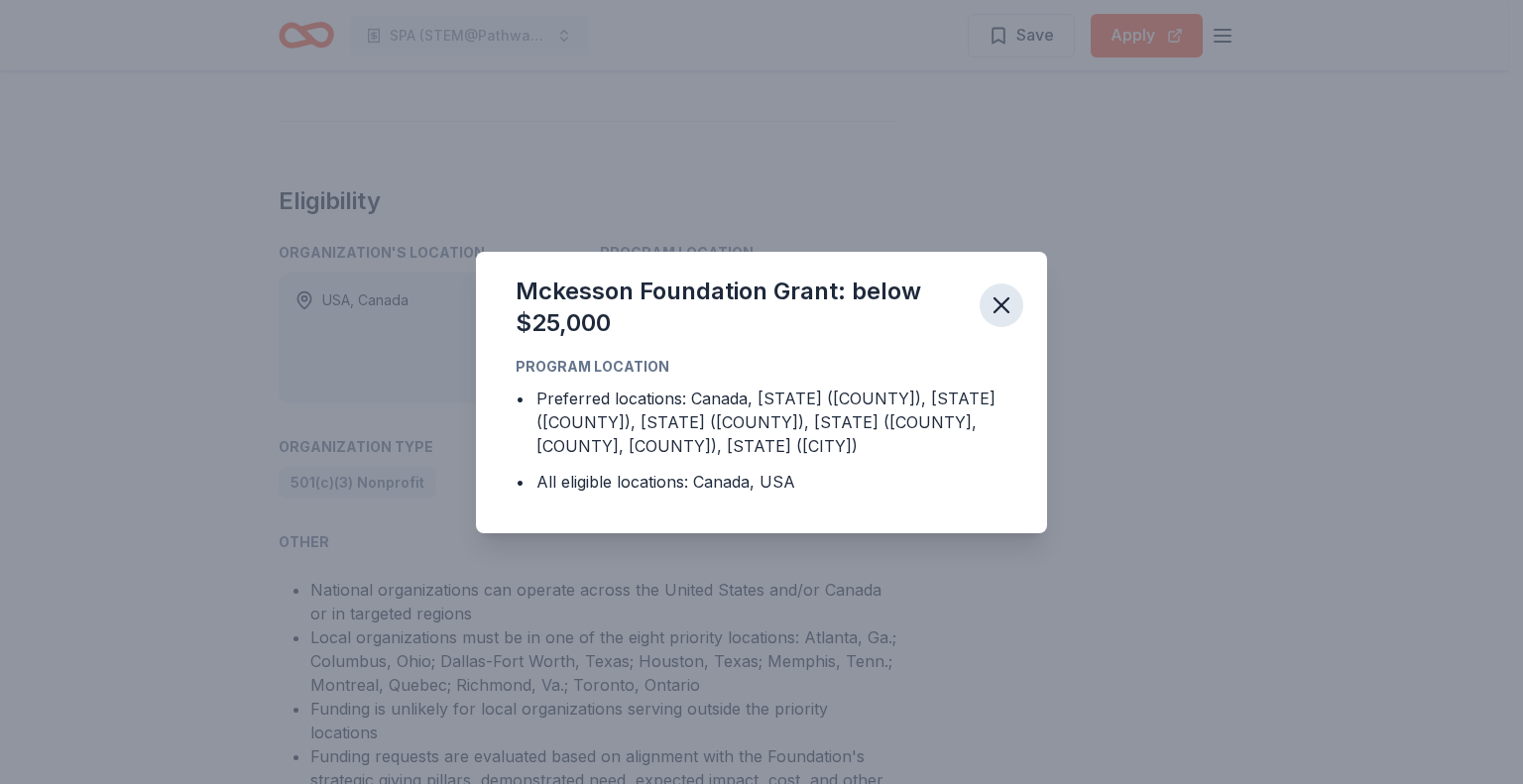 click 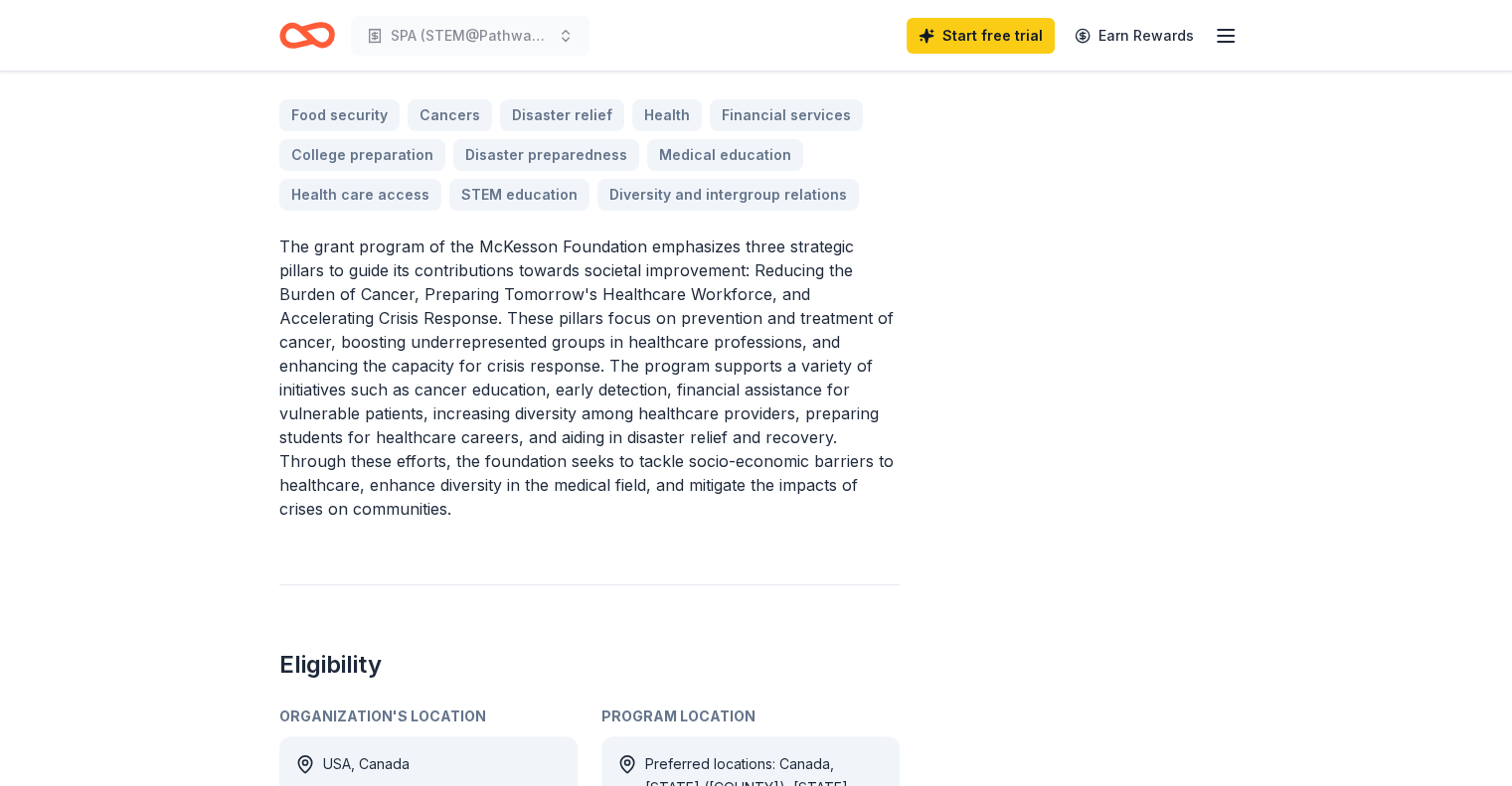 scroll, scrollTop: 0, scrollLeft: 0, axis: both 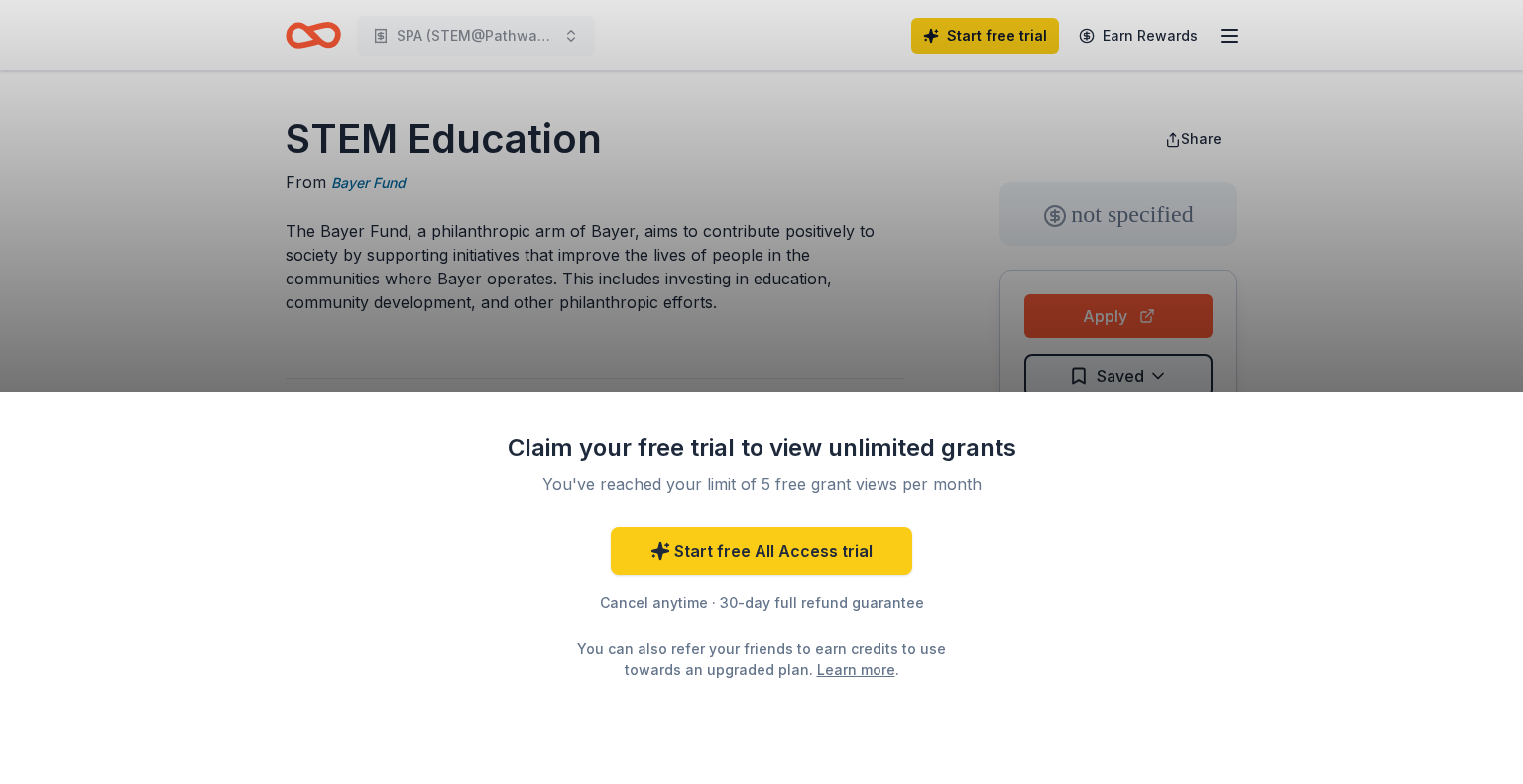 click on "Claim your free trial to view unlimited grants You've reached your limit of 5 free grant views per month Start free All Access trial Cancel anytime · 30-day full refund guarantee You can also refer your friends to earn credits to use towards an upgraded plan.   Learn more ." at bounding box center [762, 392] 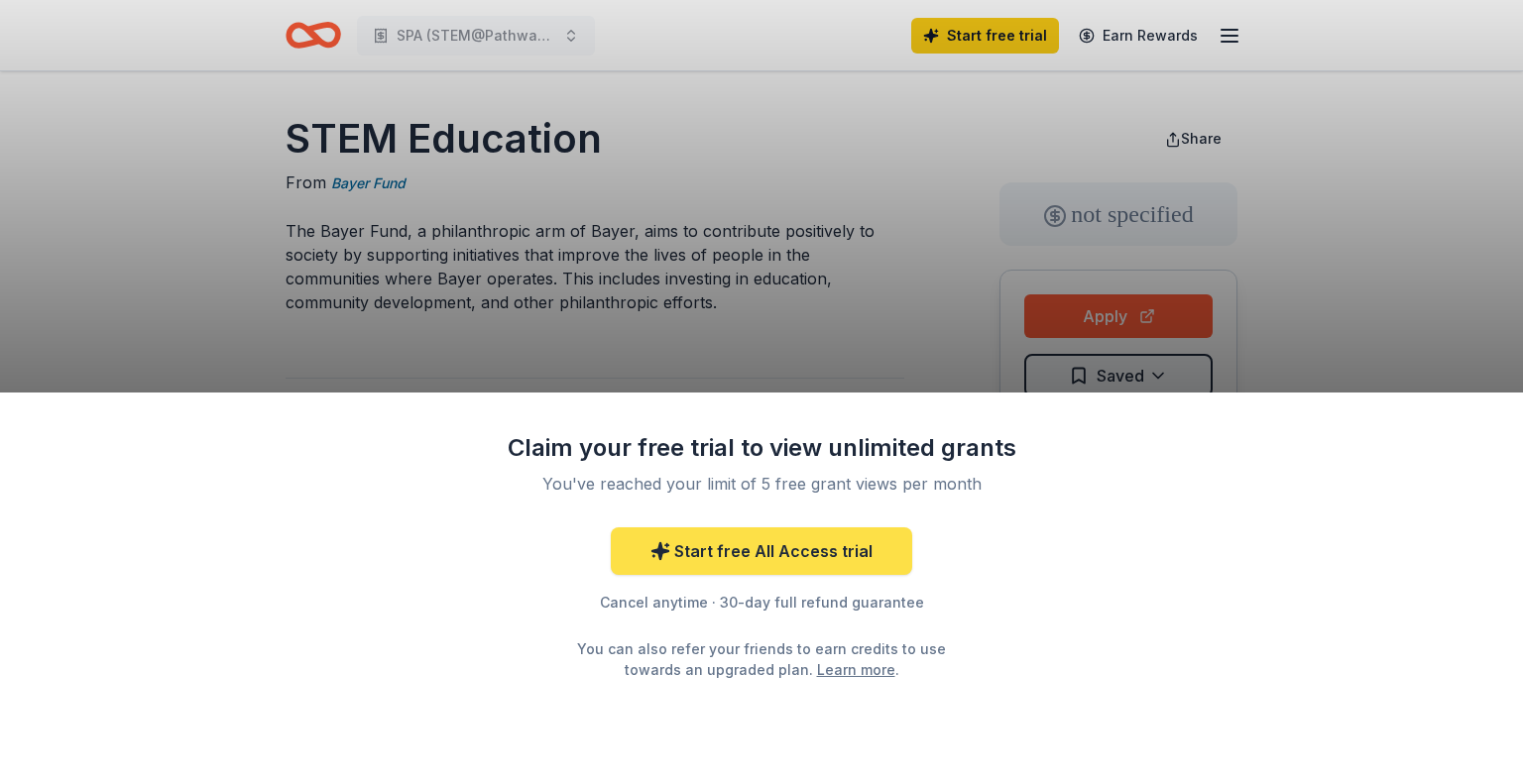 click on "Start free All Access trial" at bounding box center [762, 551] 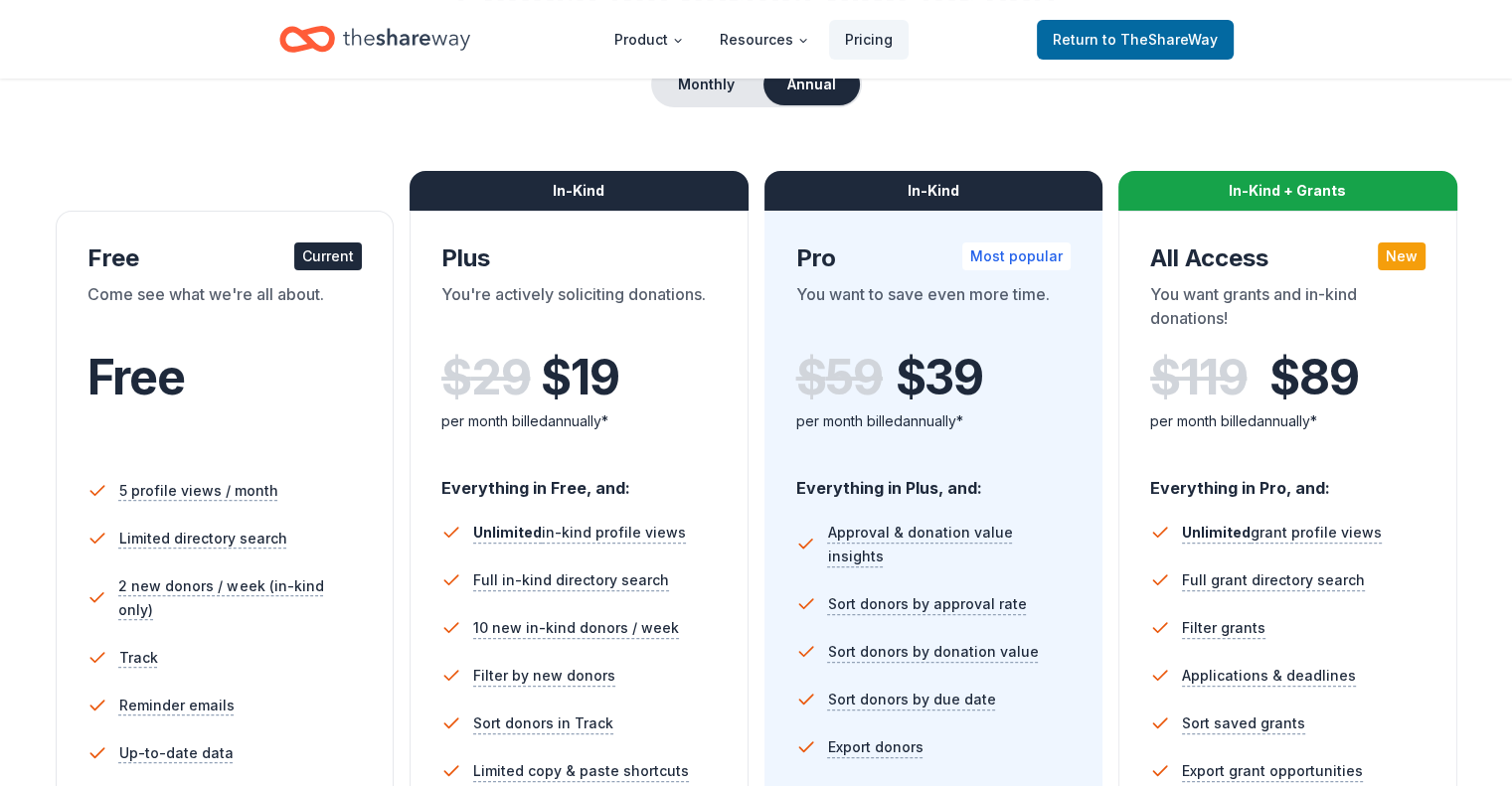 scroll, scrollTop: 221, scrollLeft: 0, axis: vertical 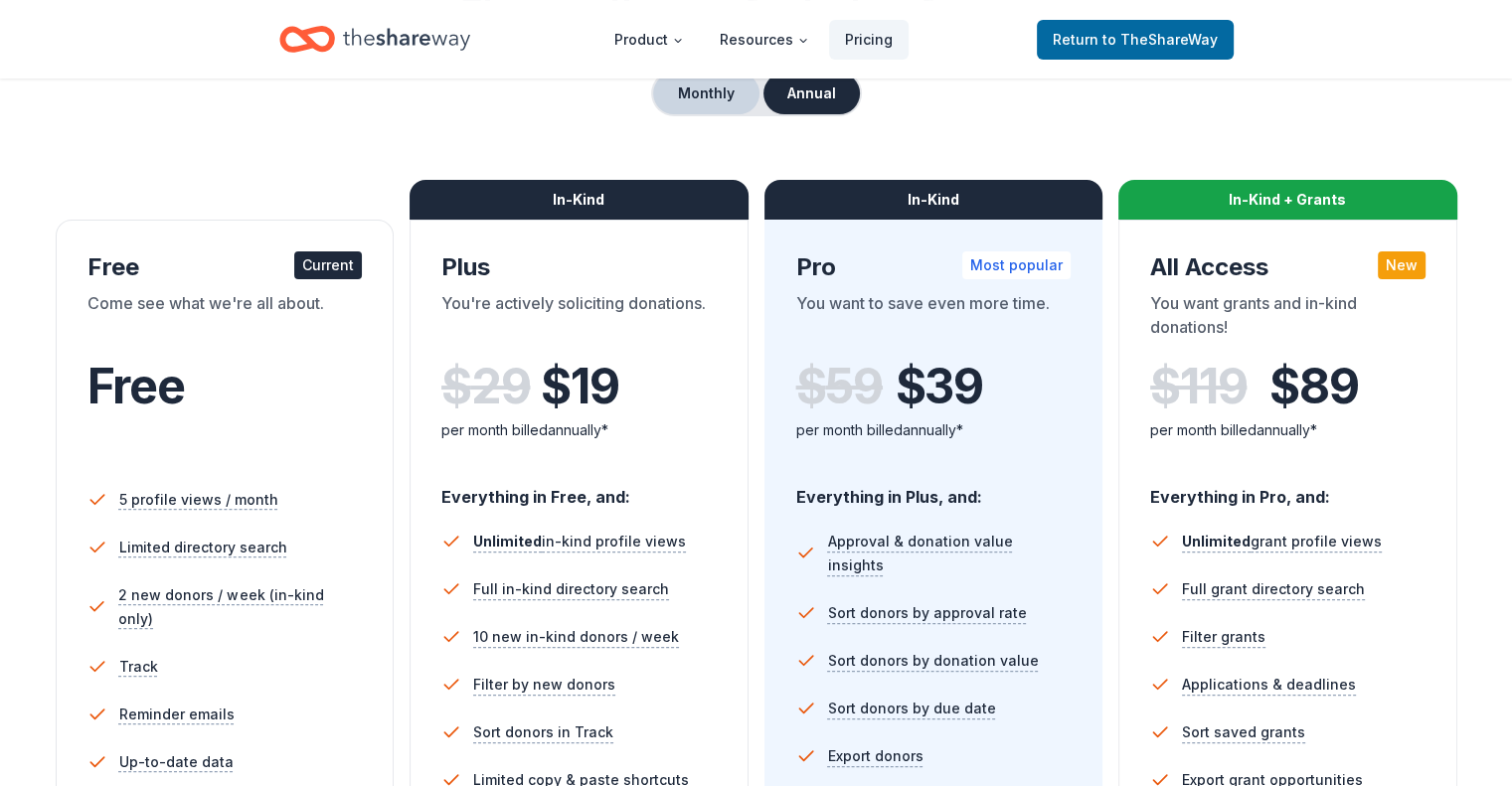 click on "Monthly" at bounding box center [706, 93] 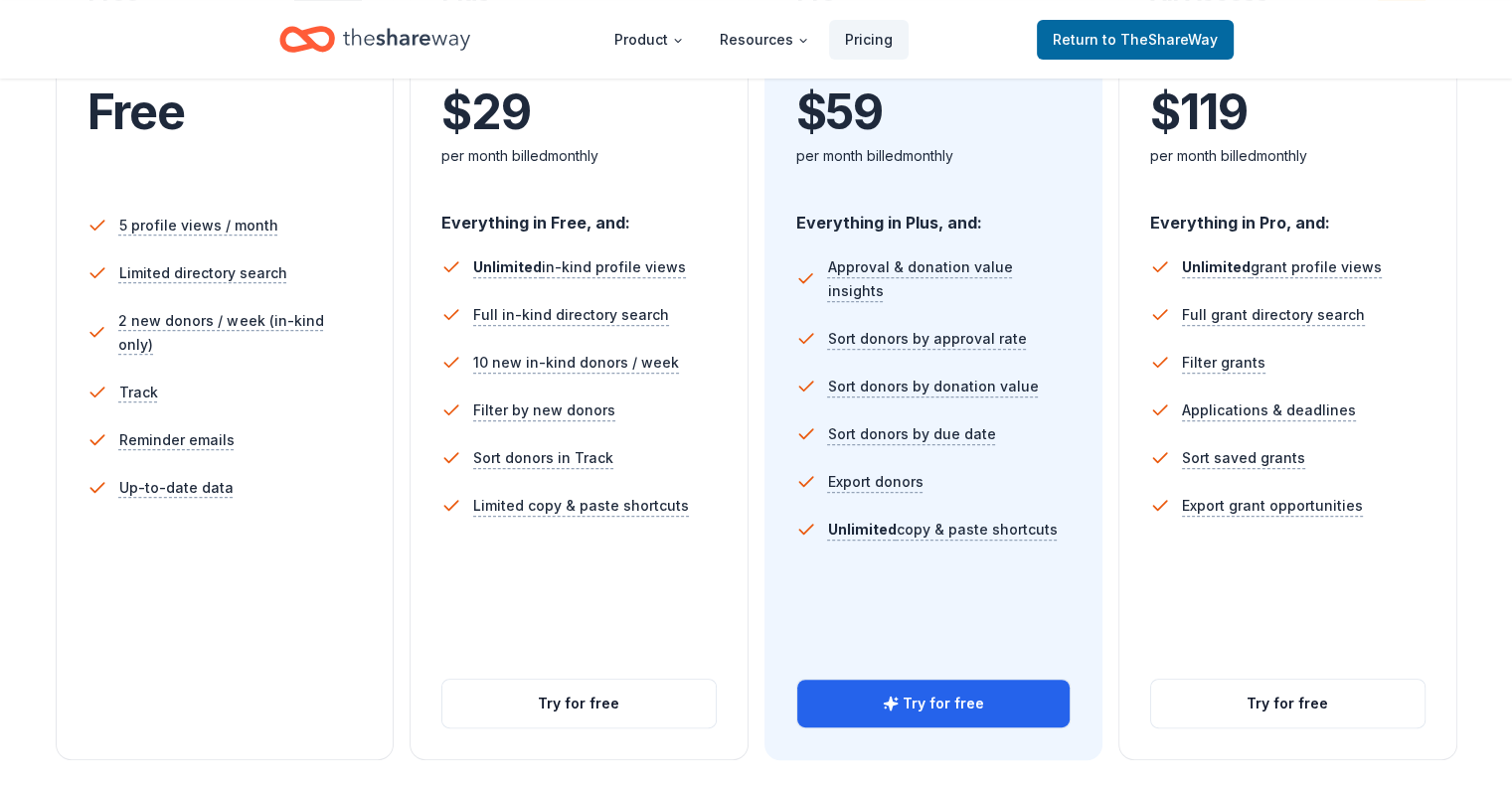 scroll, scrollTop: 476, scrollLeft: 0, axis: vertical 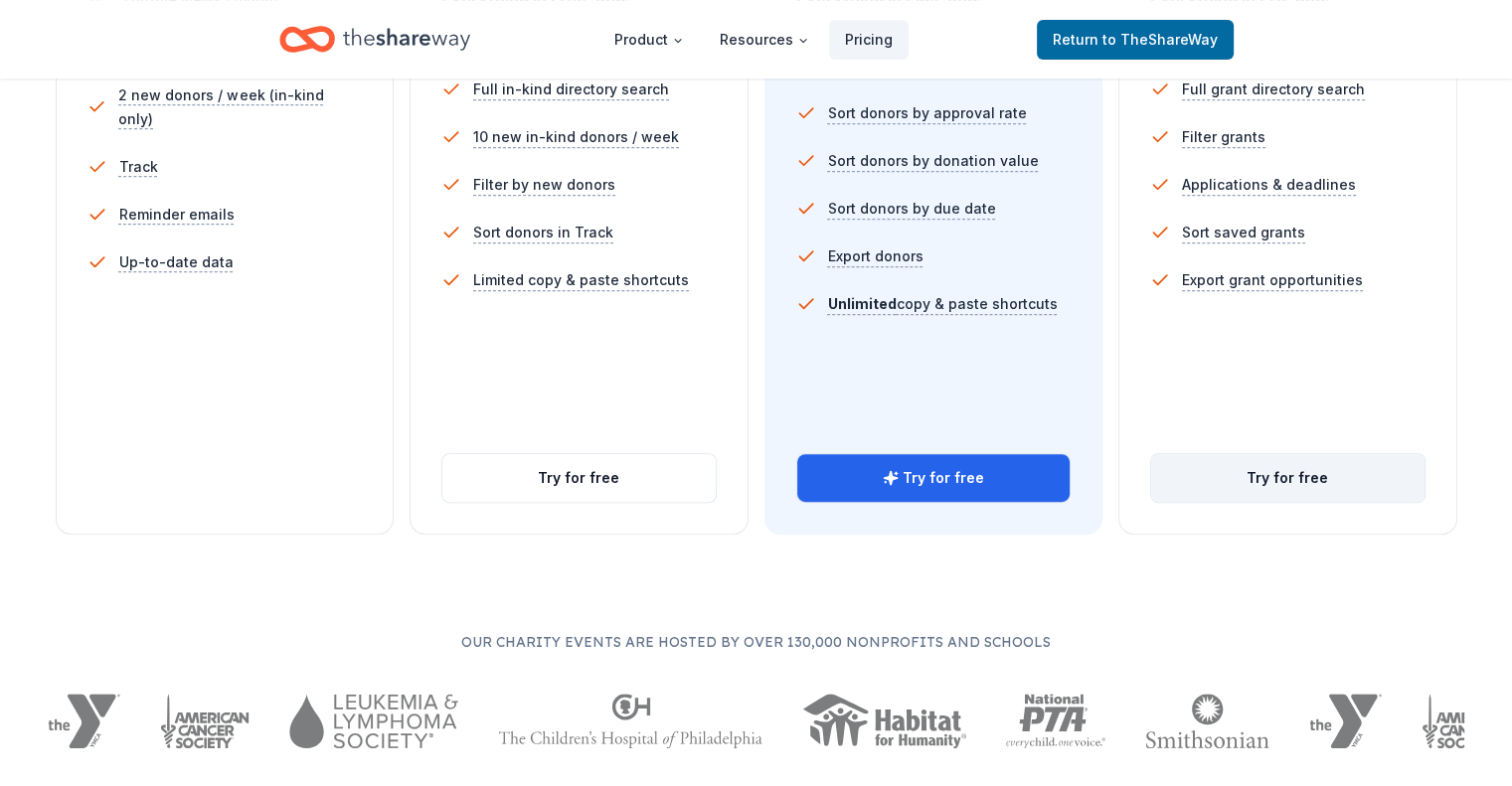 click on "Try for free" at bounding box center [1287, 478] 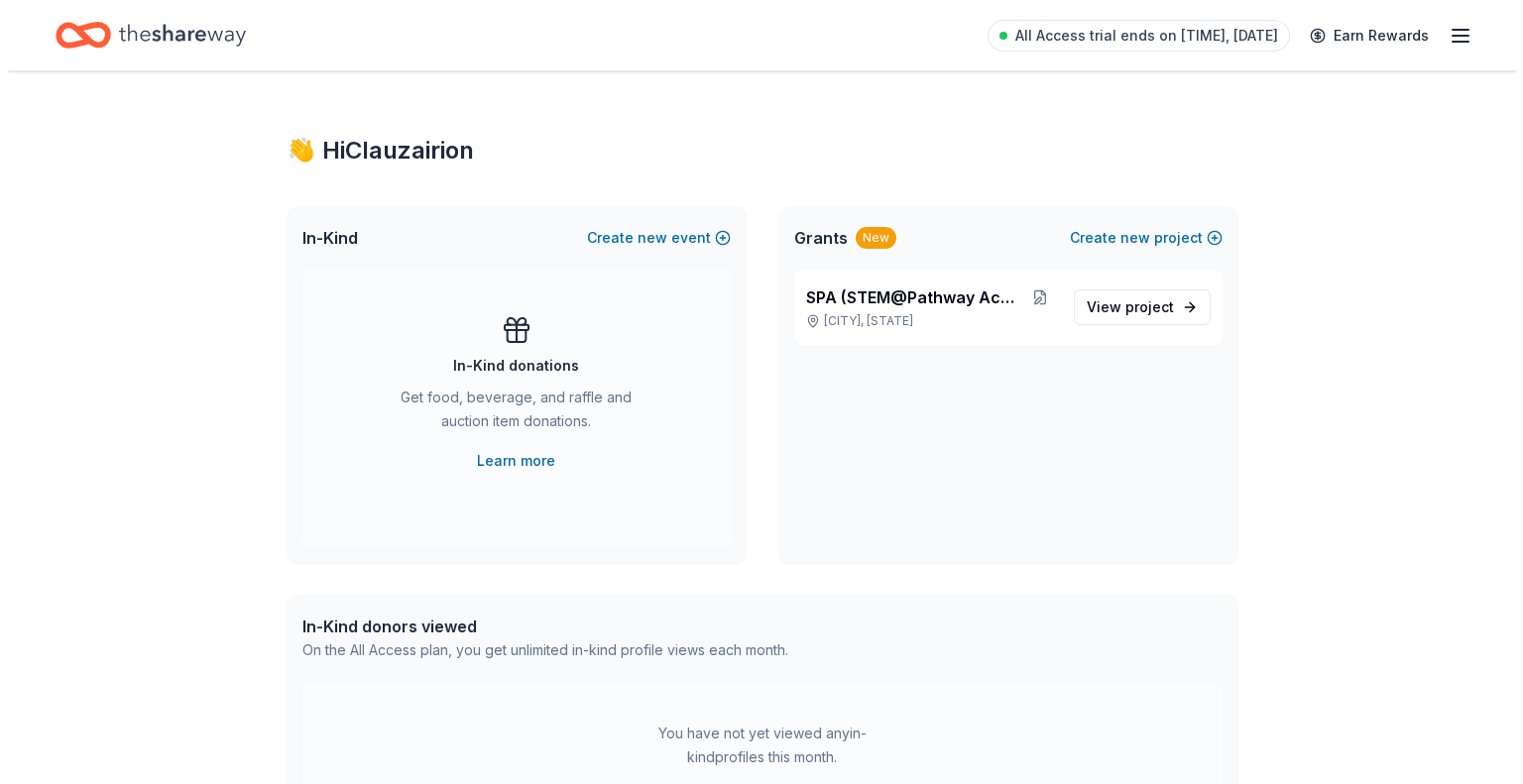 scroll, scrollTop: 0, scrollLeft: 0, axis: both 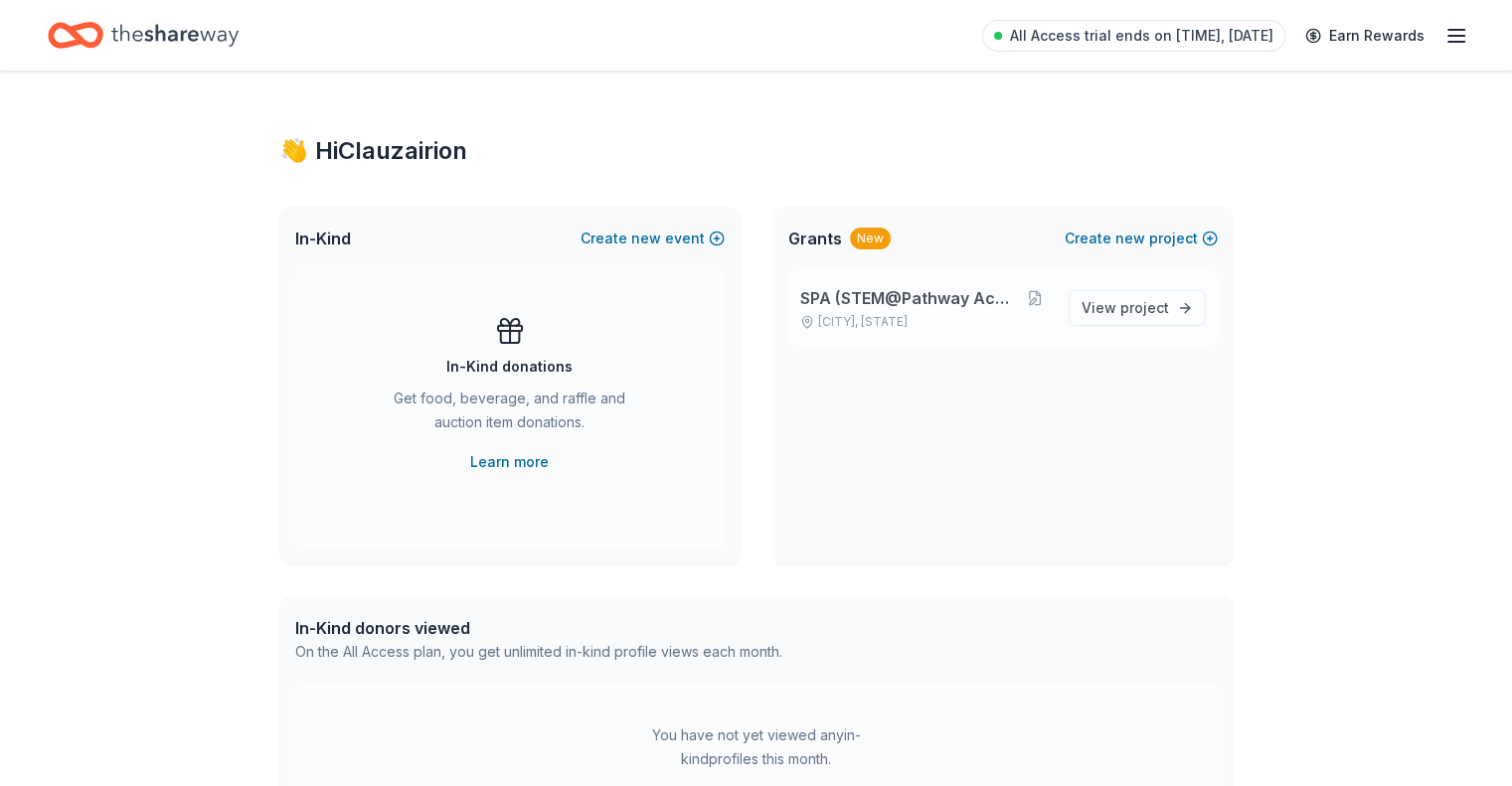 click on "SPA (STEM@Pathway Academy)" at bounding box center (910, 298) 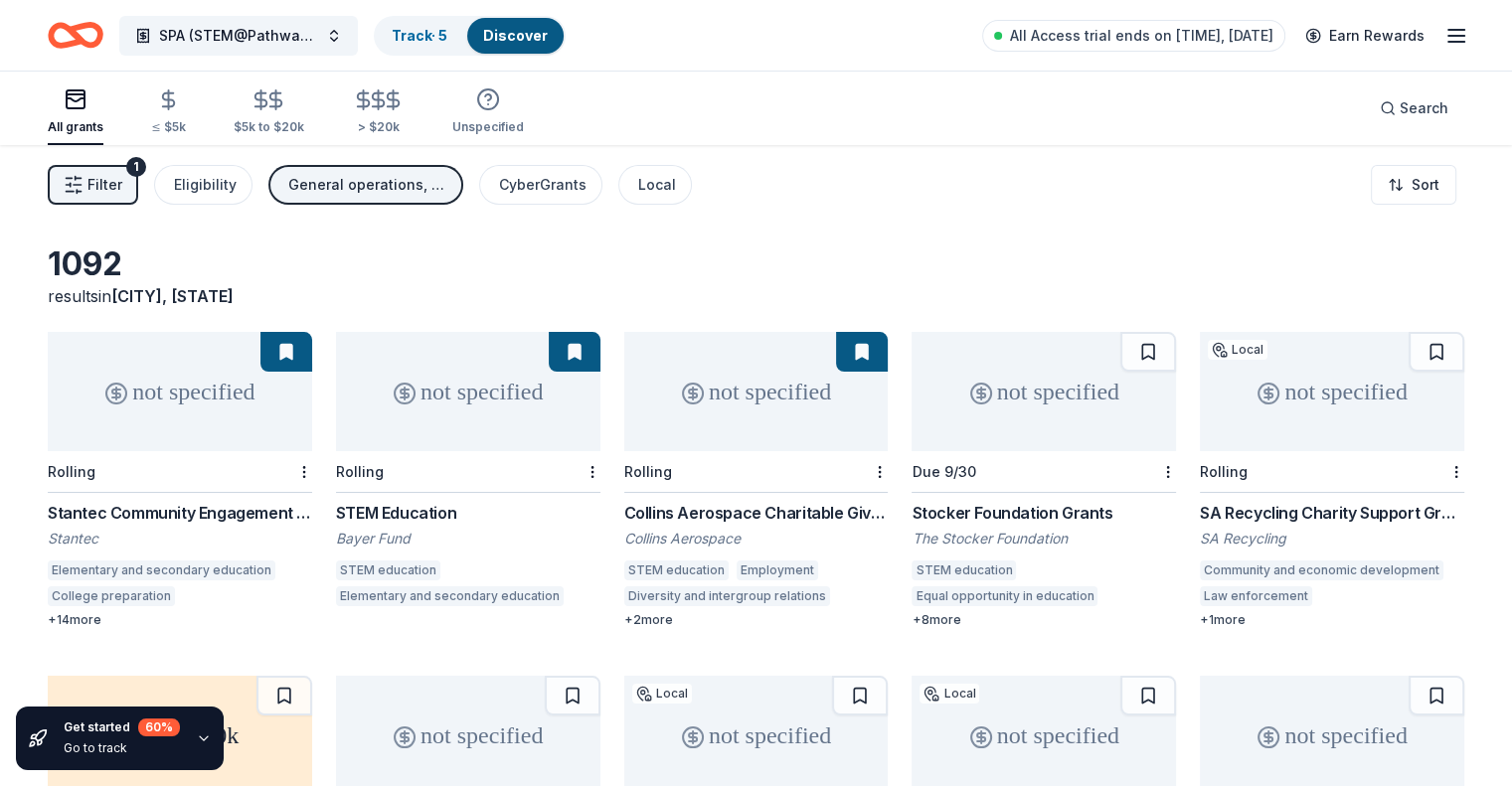 click on "Filter" at bounding box center (104, 185) 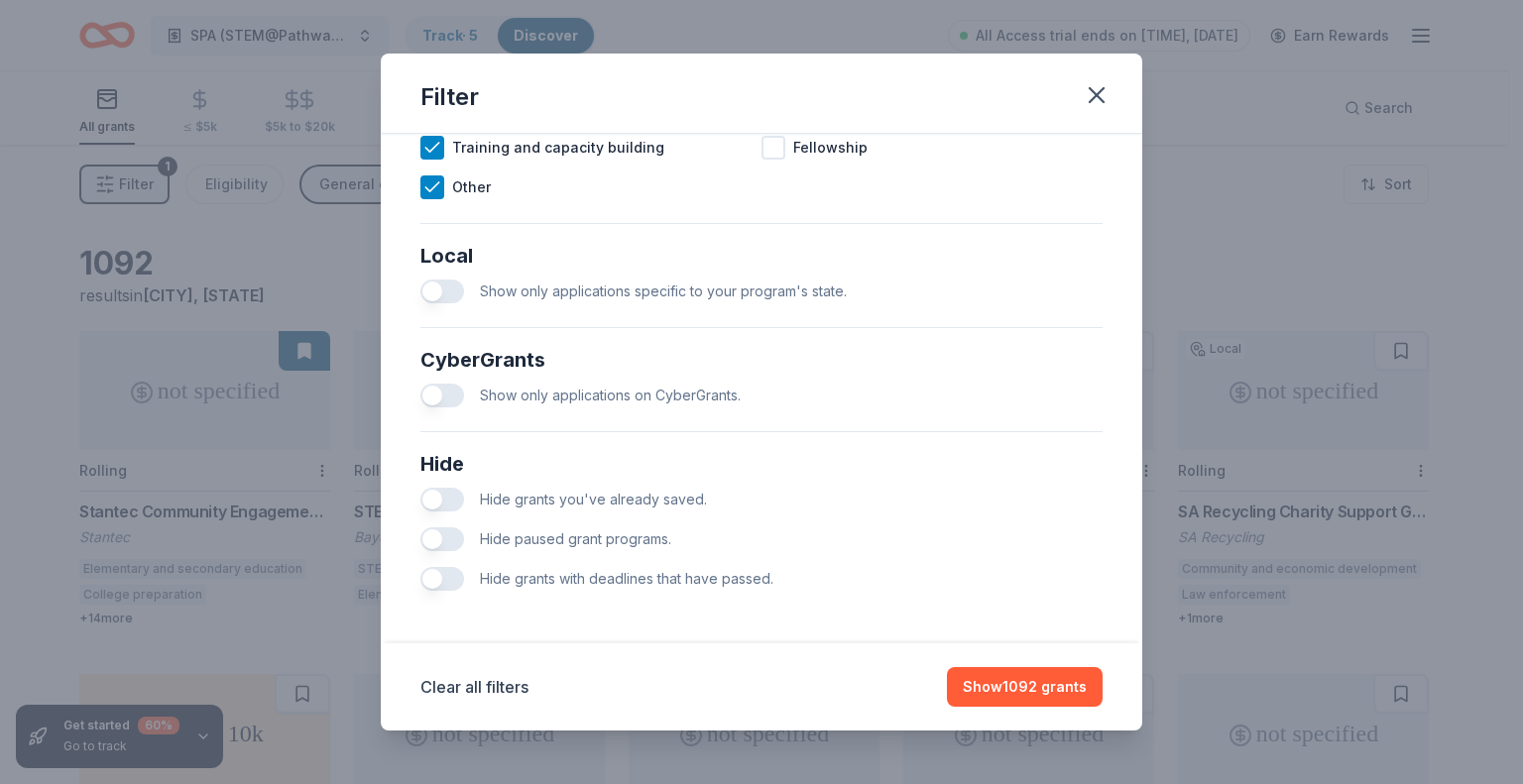 scroll, scrollTop: 1058, scrollLeft: 0, axis: vertical 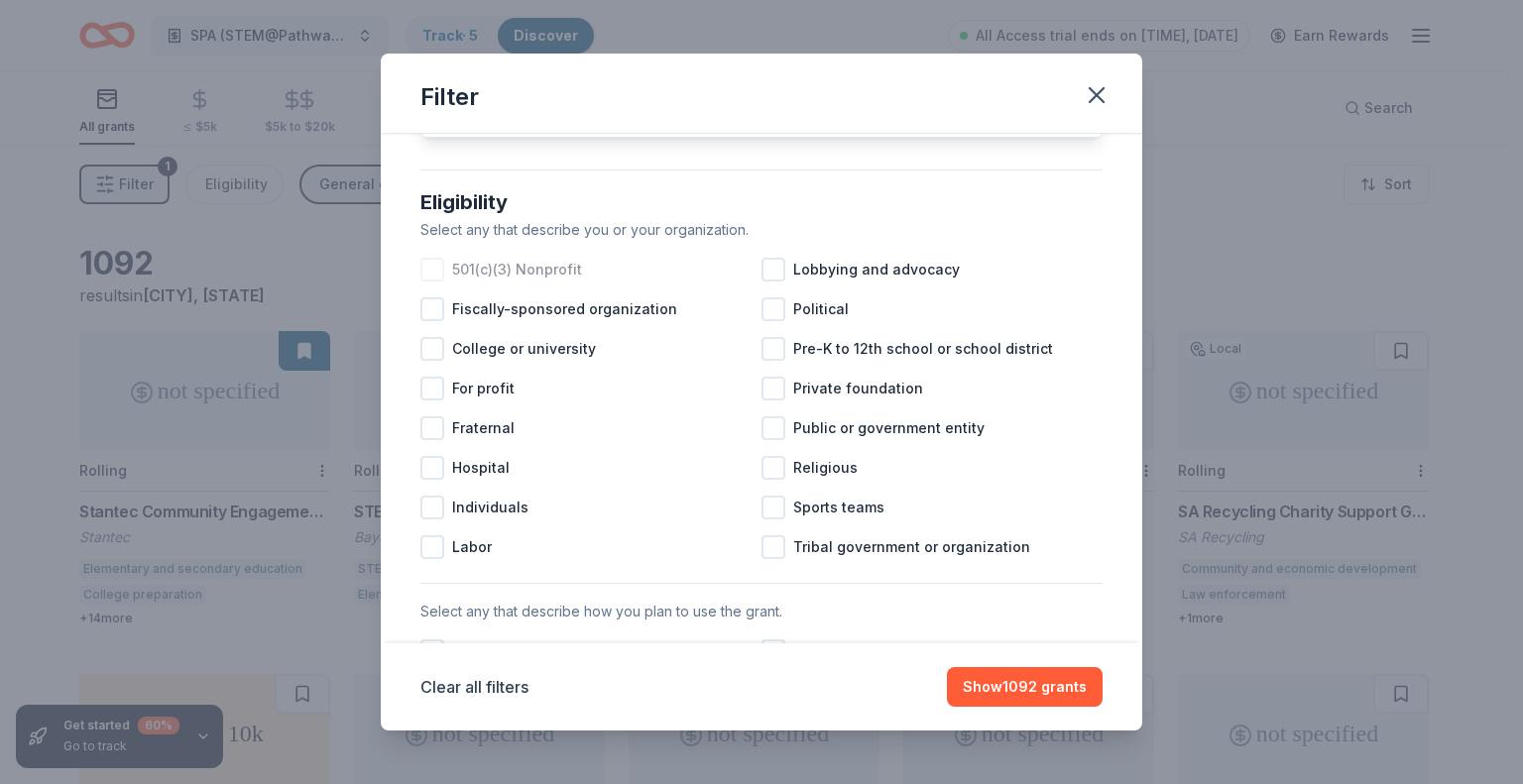 click at bounding box center (432, 270) 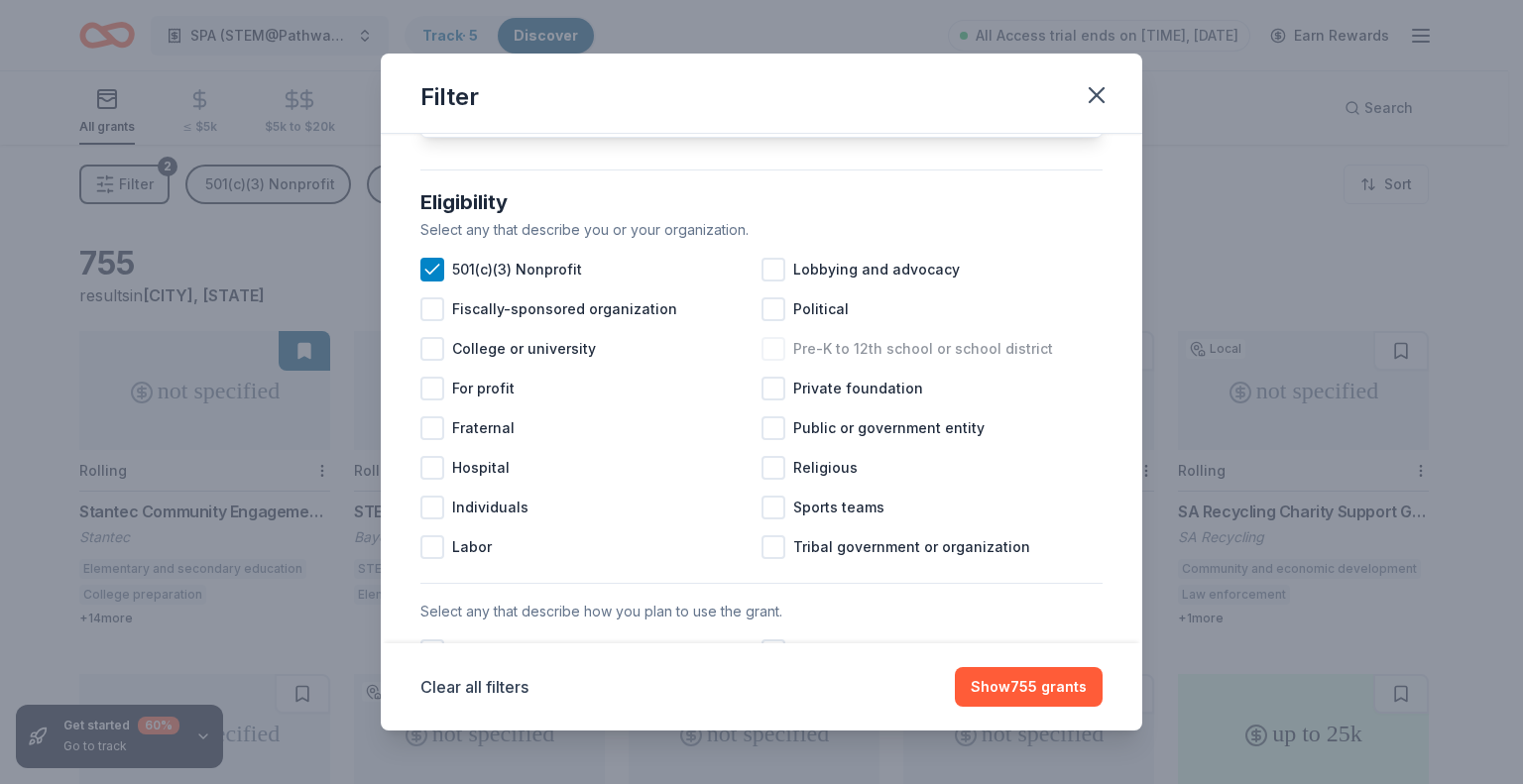 click at bounding box center [773, 349] 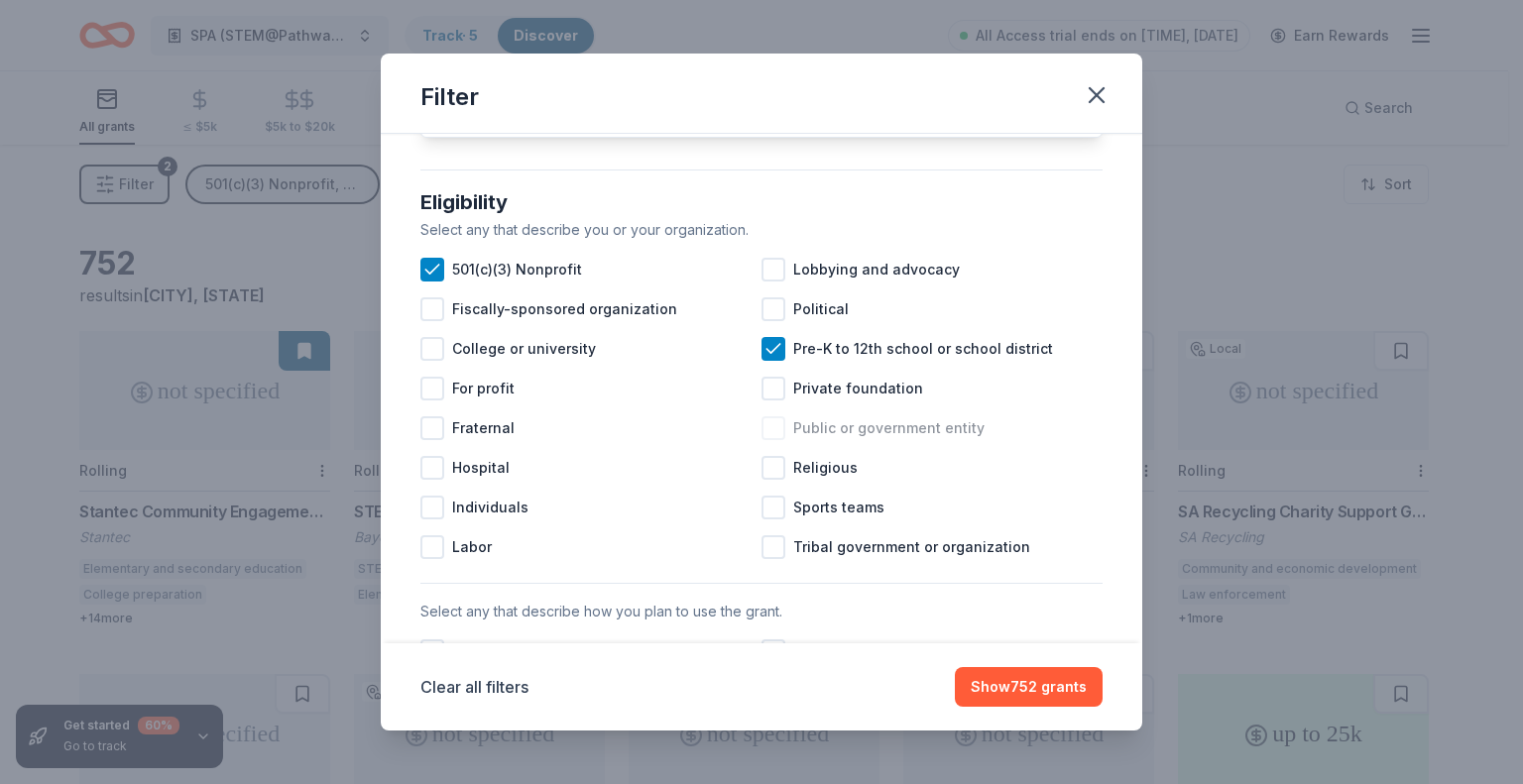 click at bounding box center [773, 428] 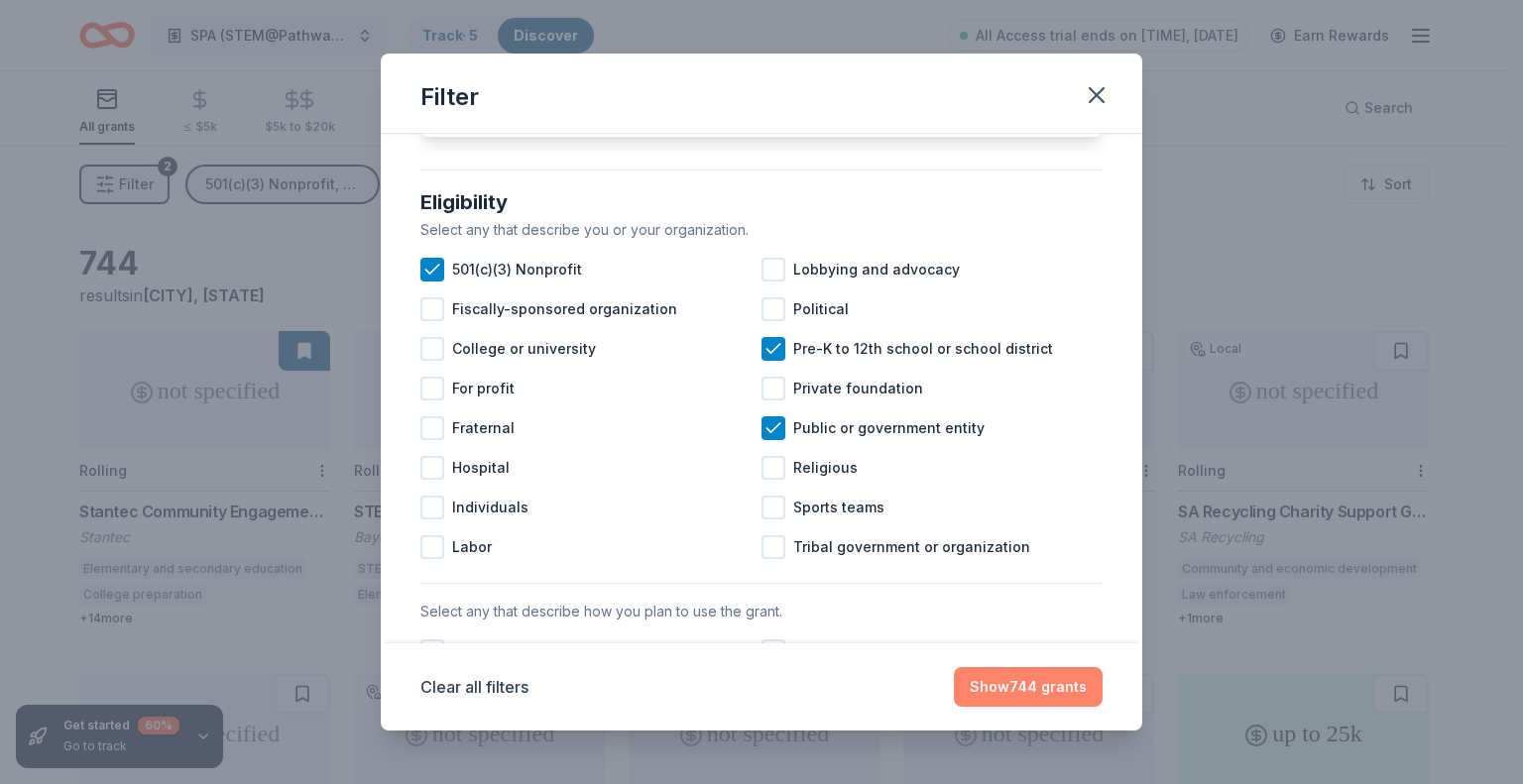 click on "Show  744   grants" at bounding box center [1028, 687] 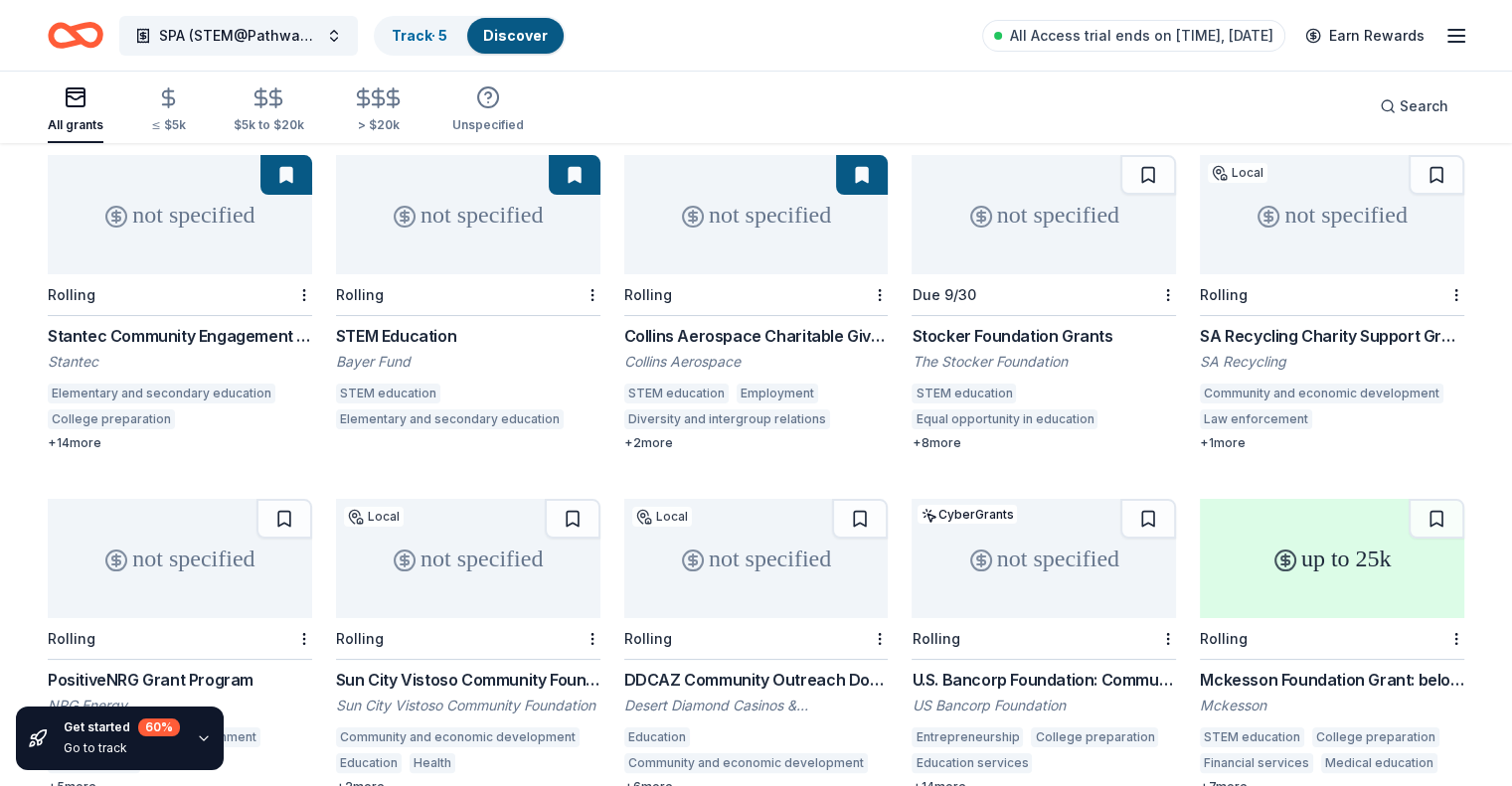 scroll, scrollTop: 195, scrollLeft: 0, axis: vertical 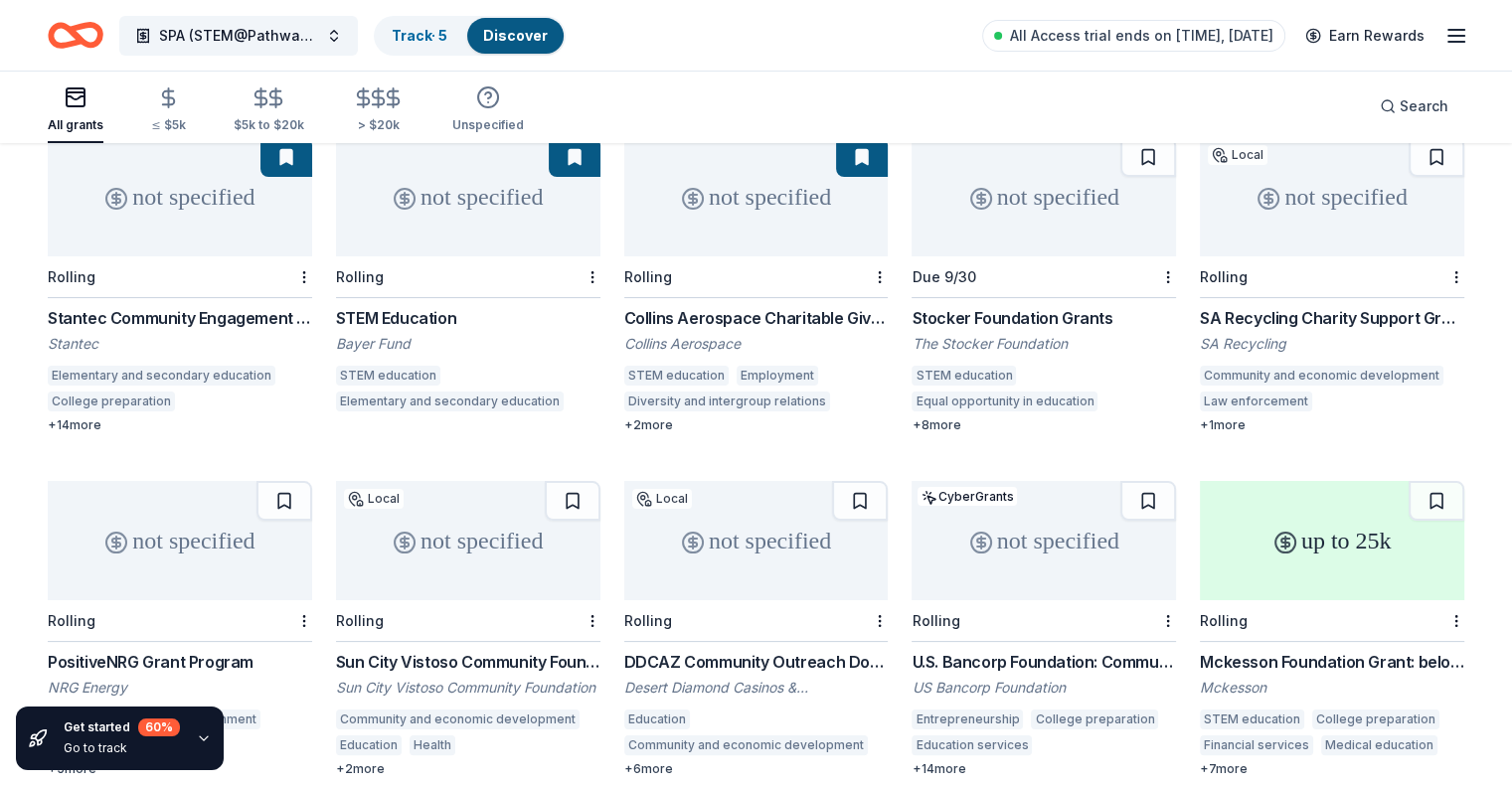 click on "not specified Rolling STEM Education Bayer Fund STEM education Elementary and secondary education" at bounding box center (468, 277) 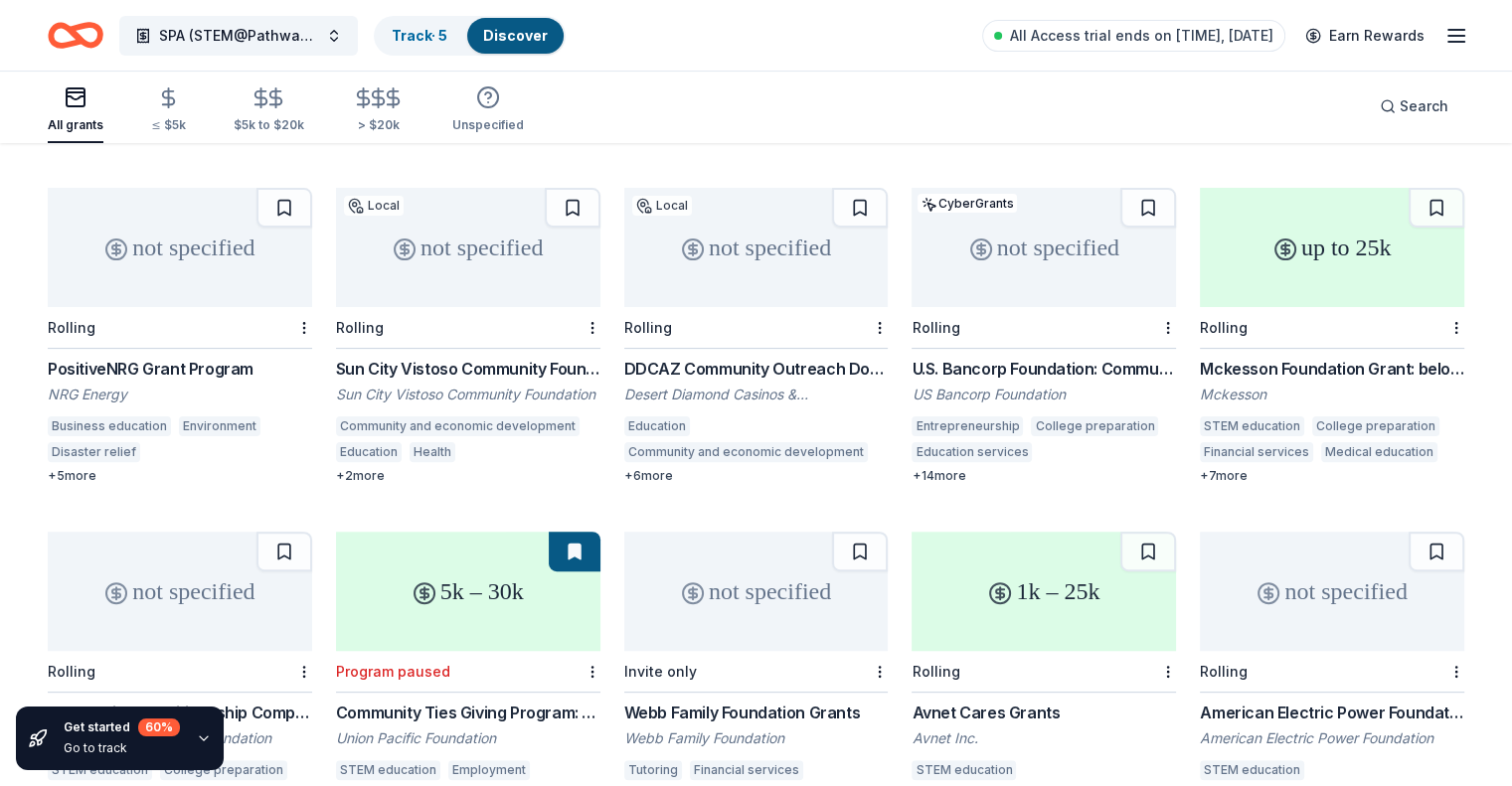 scroll, scrollTop: 489, scrollLeft: 0, axis: vertical 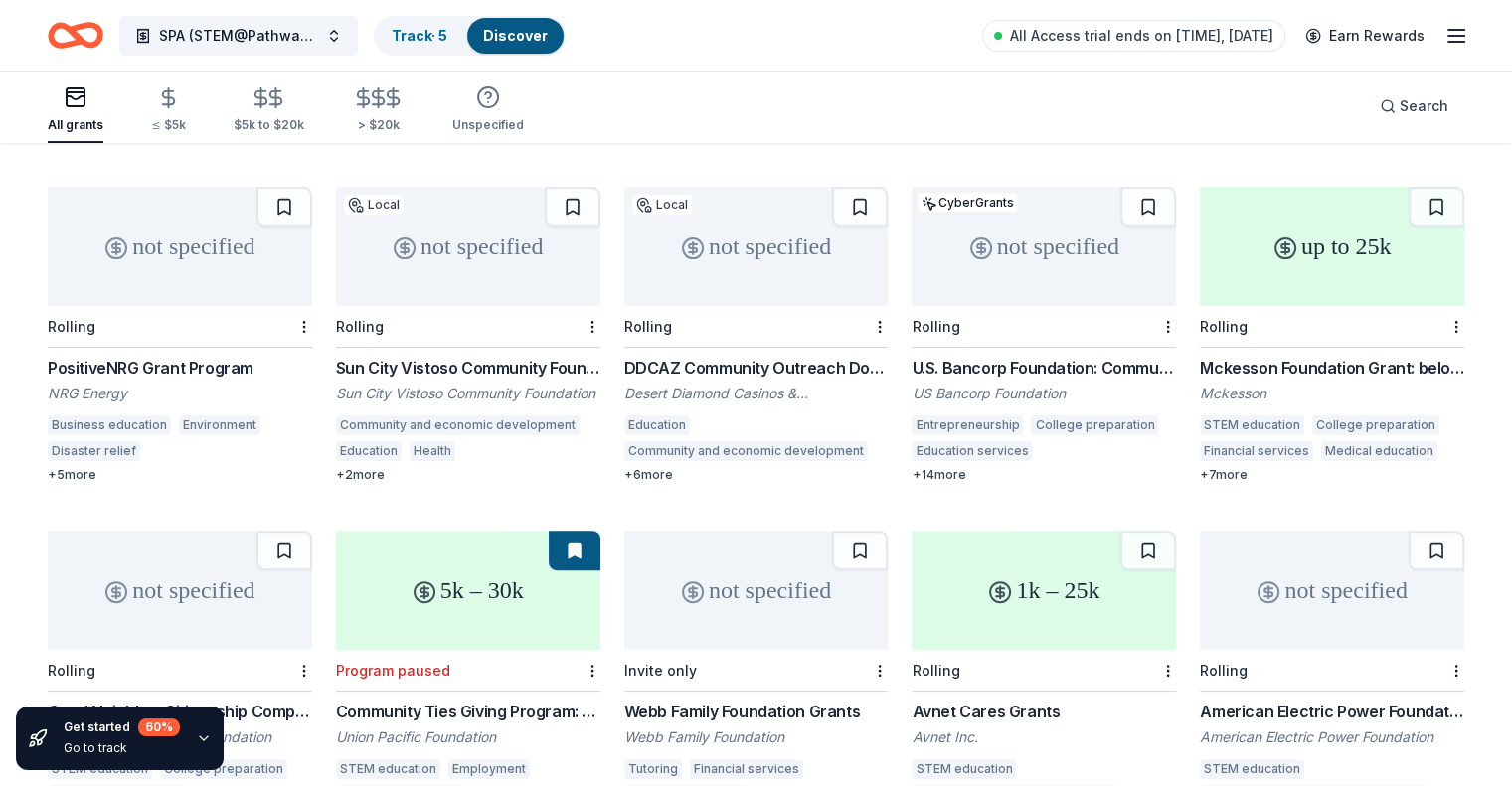click on "Mckesson Foundation Grant: below $25,000" at bounding box center [1332, 368] 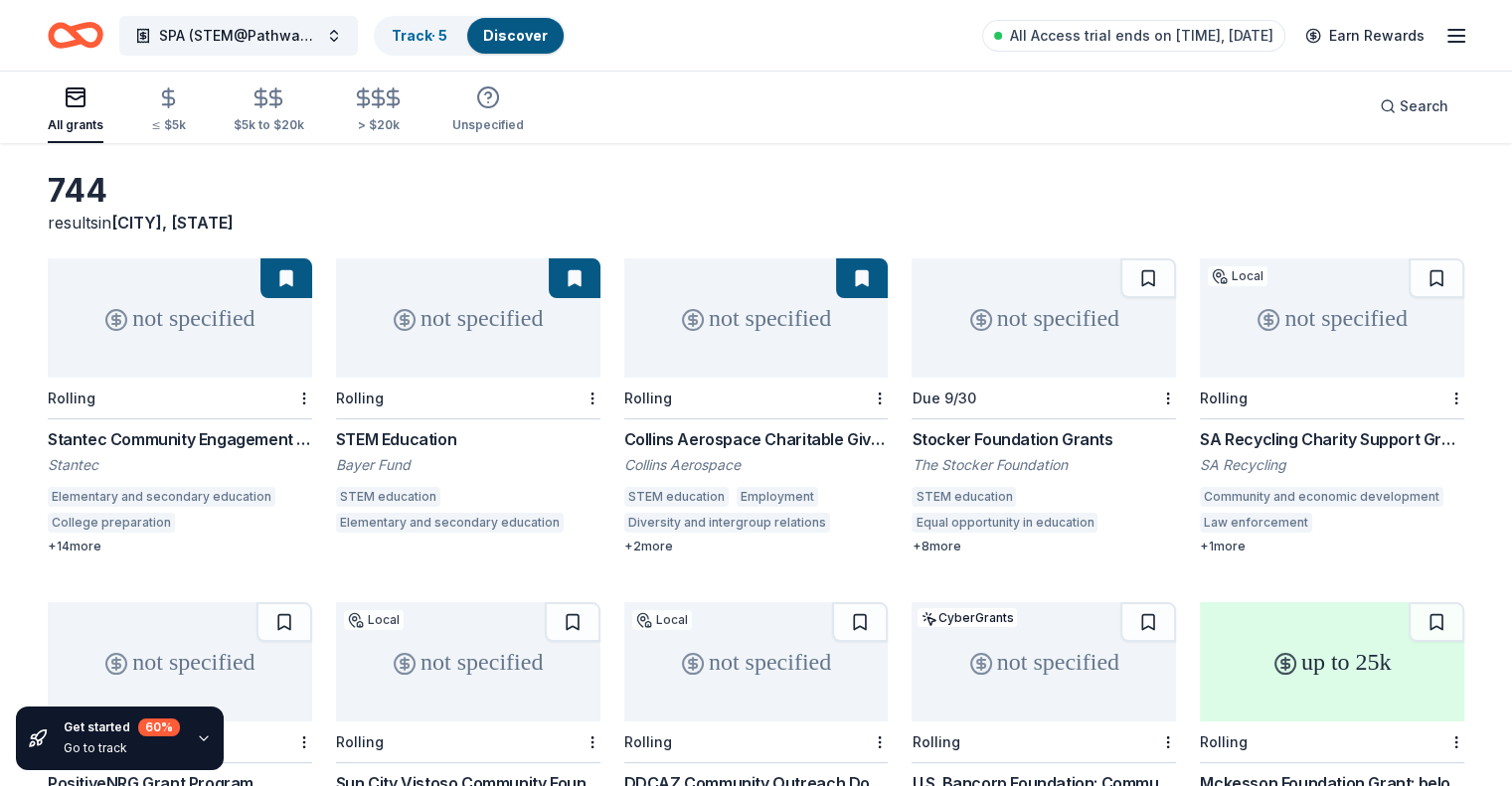 scroll, scrollTop: 68, scrollLeft: 0, axis: vertical 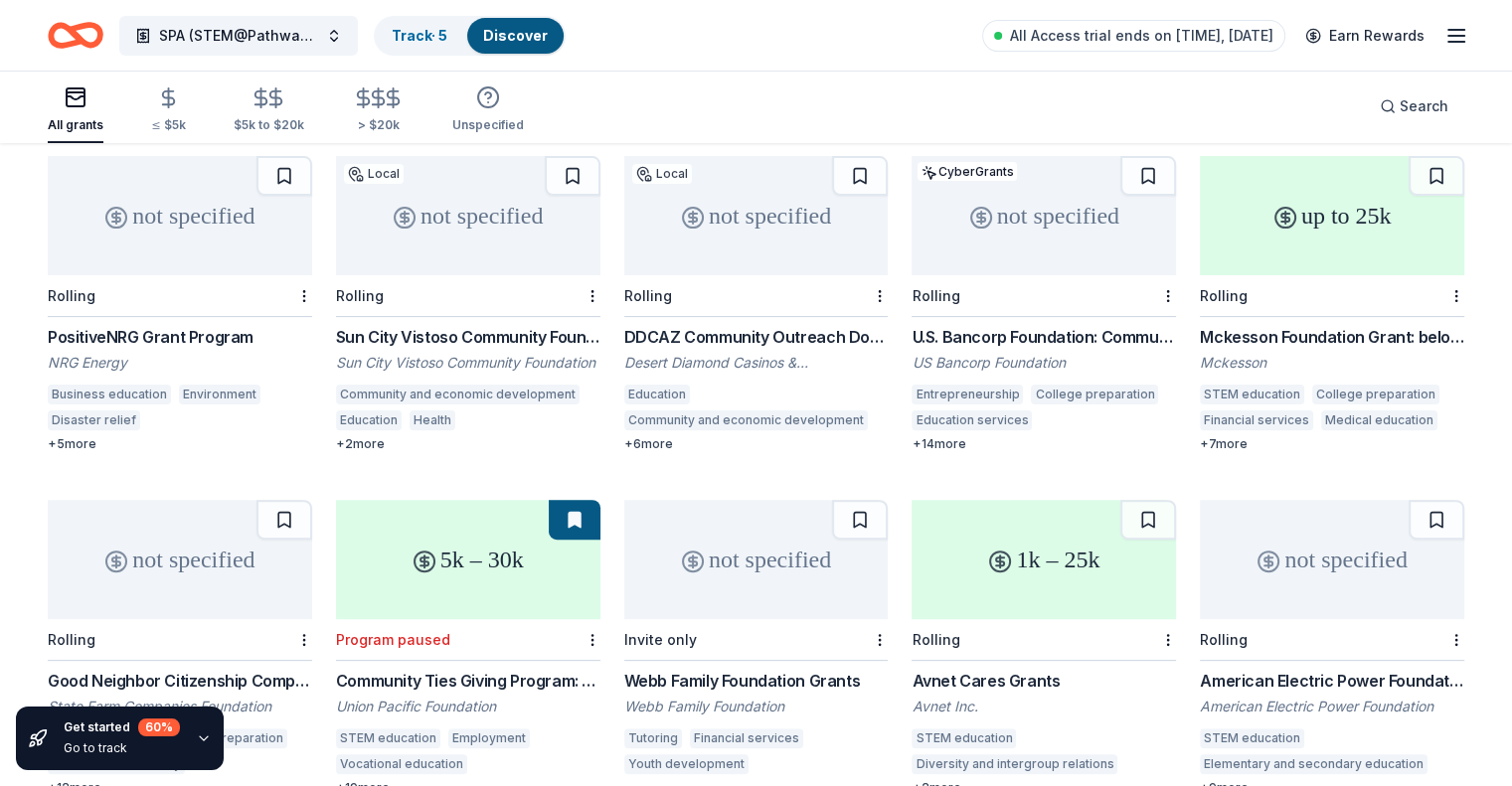 click on "DDCAZ Community Outreach Donations" at bounding box center [756, 337] 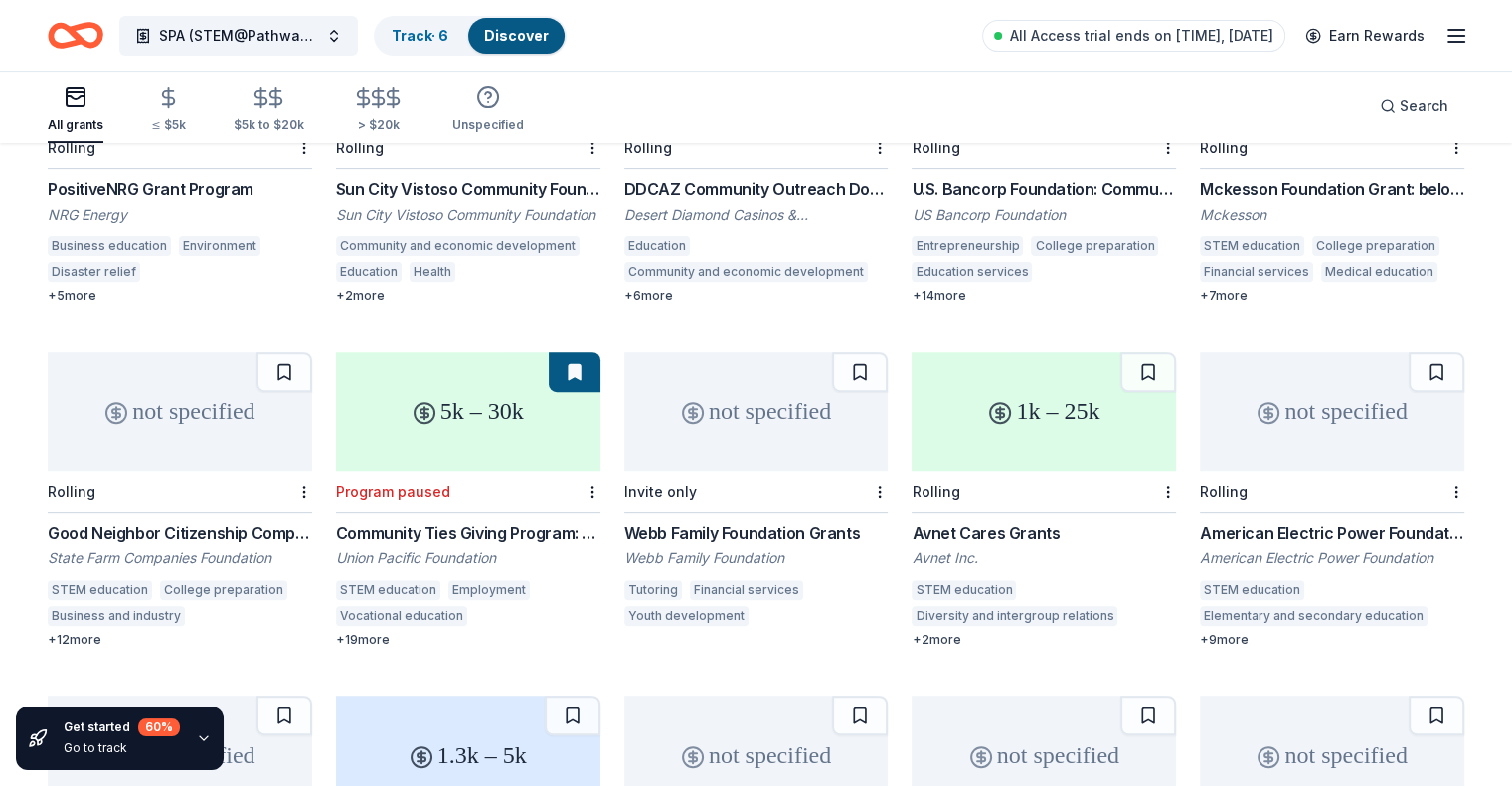 scroll, scrollTop: 671, scrollLeft: 0, axis: vertical 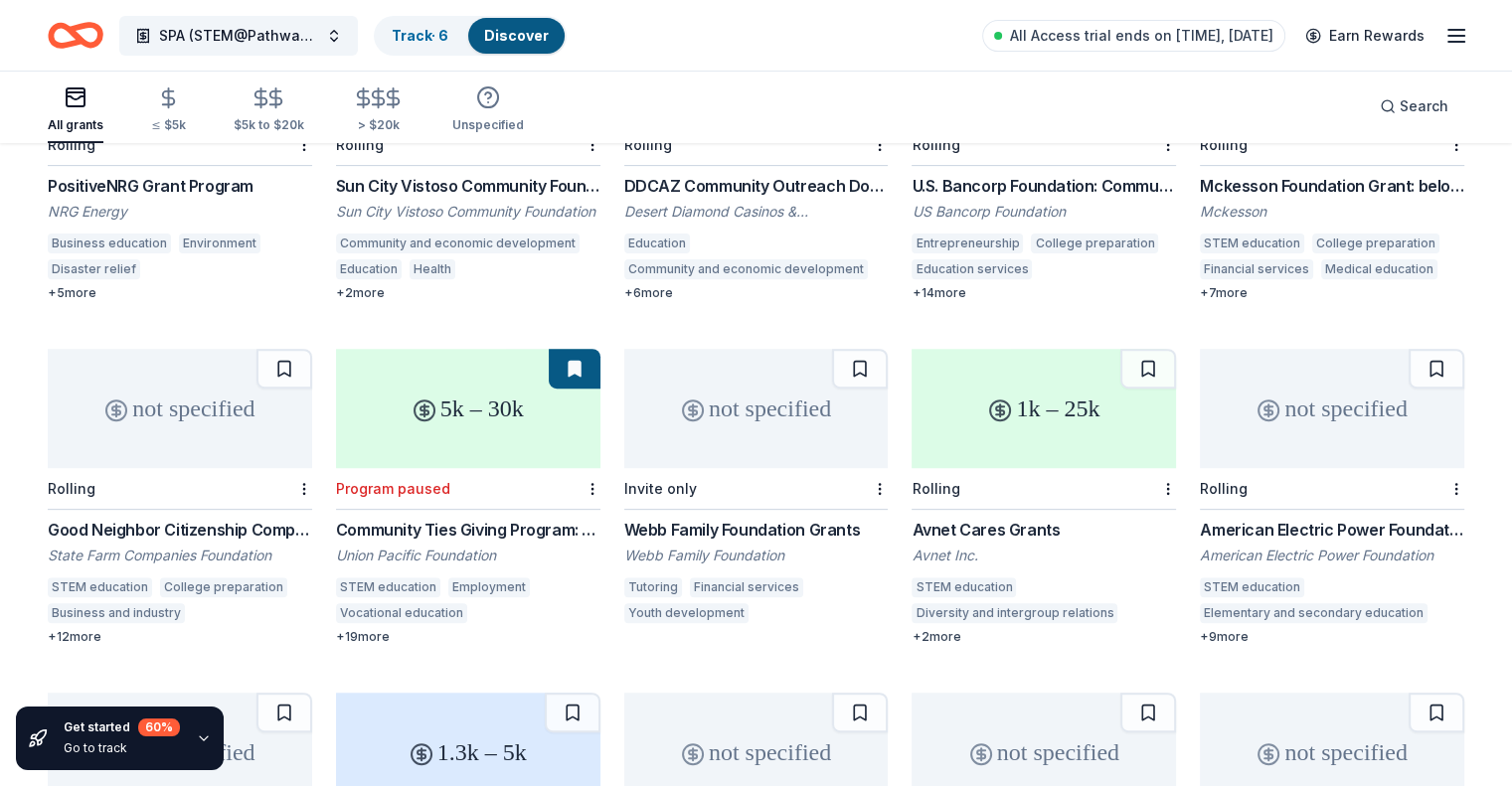 click on "Webb Family Foundation Grants" at bounding box center (756, 530) 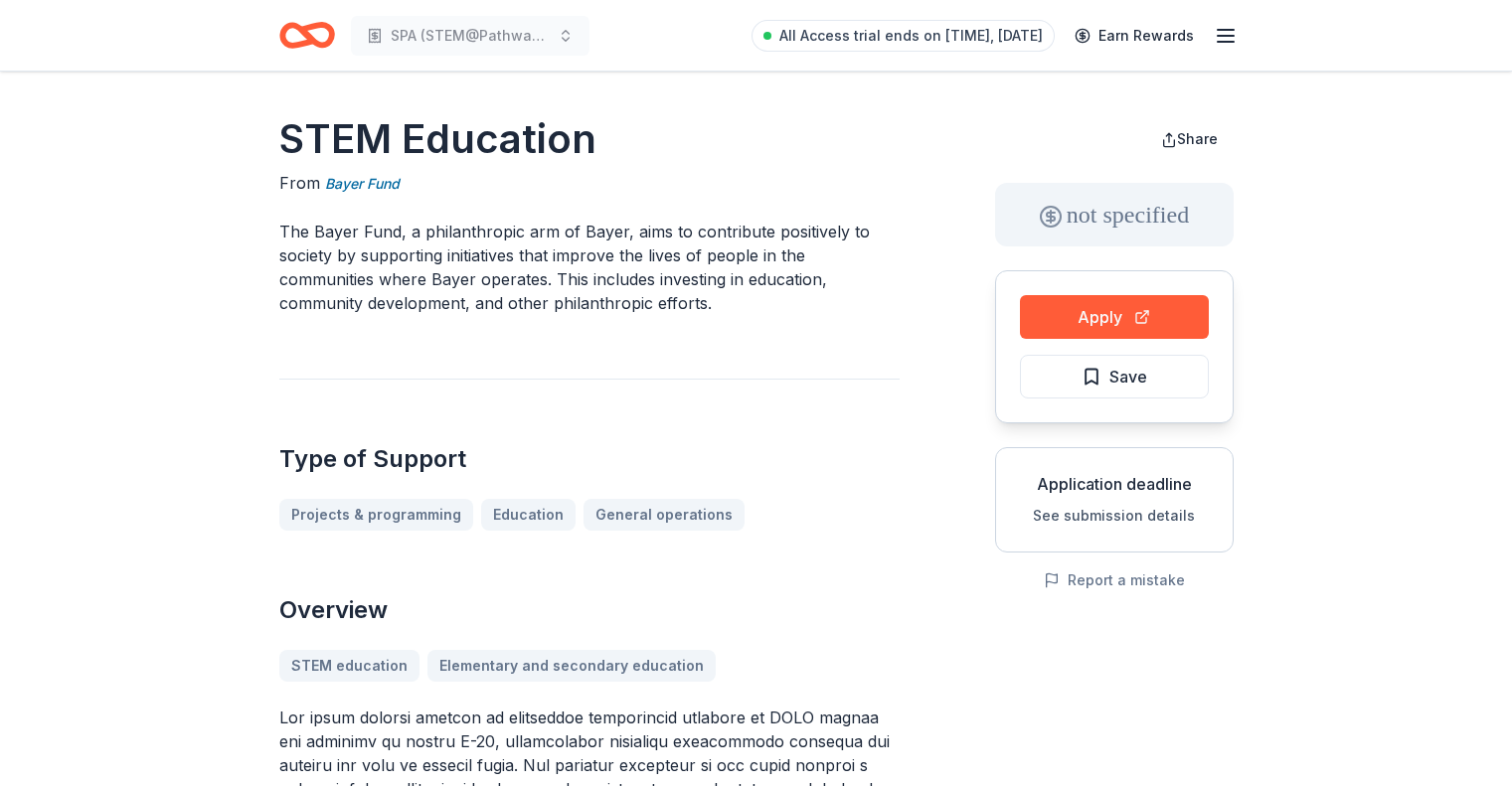 scroll, scrollTop: 0, scrollLeft: 0, axis: both 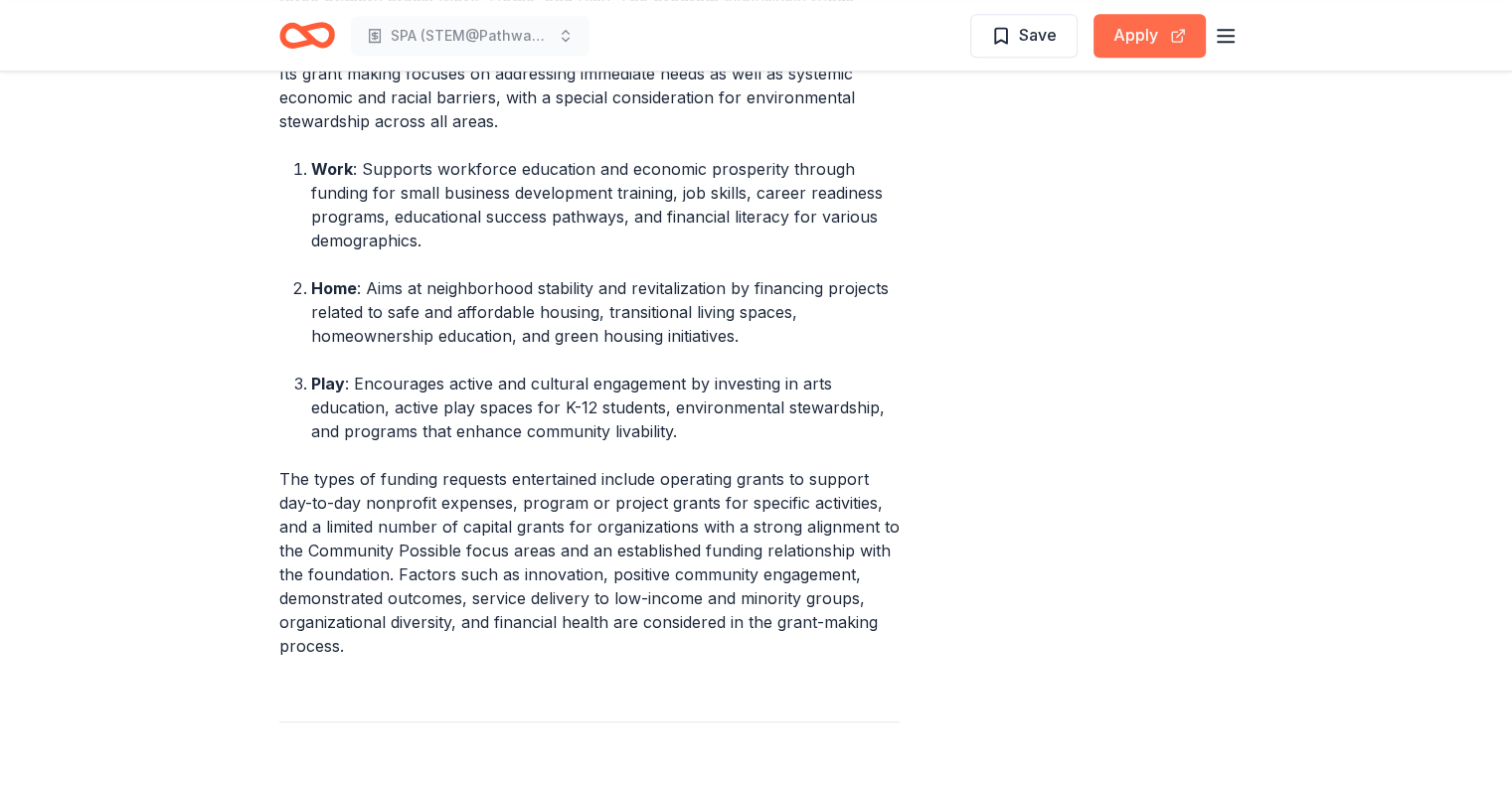 click on "Apply" at bounding box center [1149, 36] 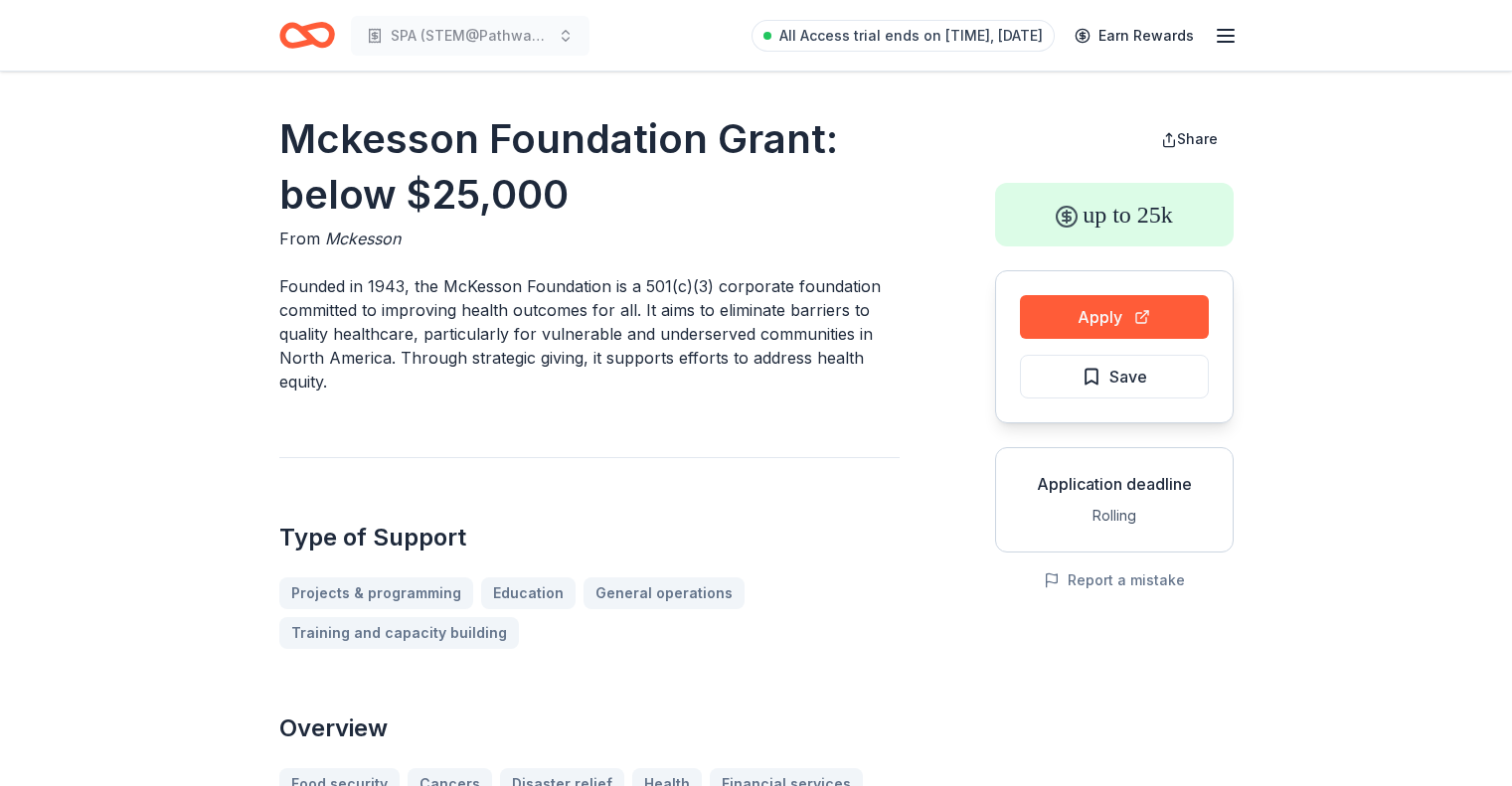 scroll, scrollTop: 0, scrollLeft: 0, axis: both 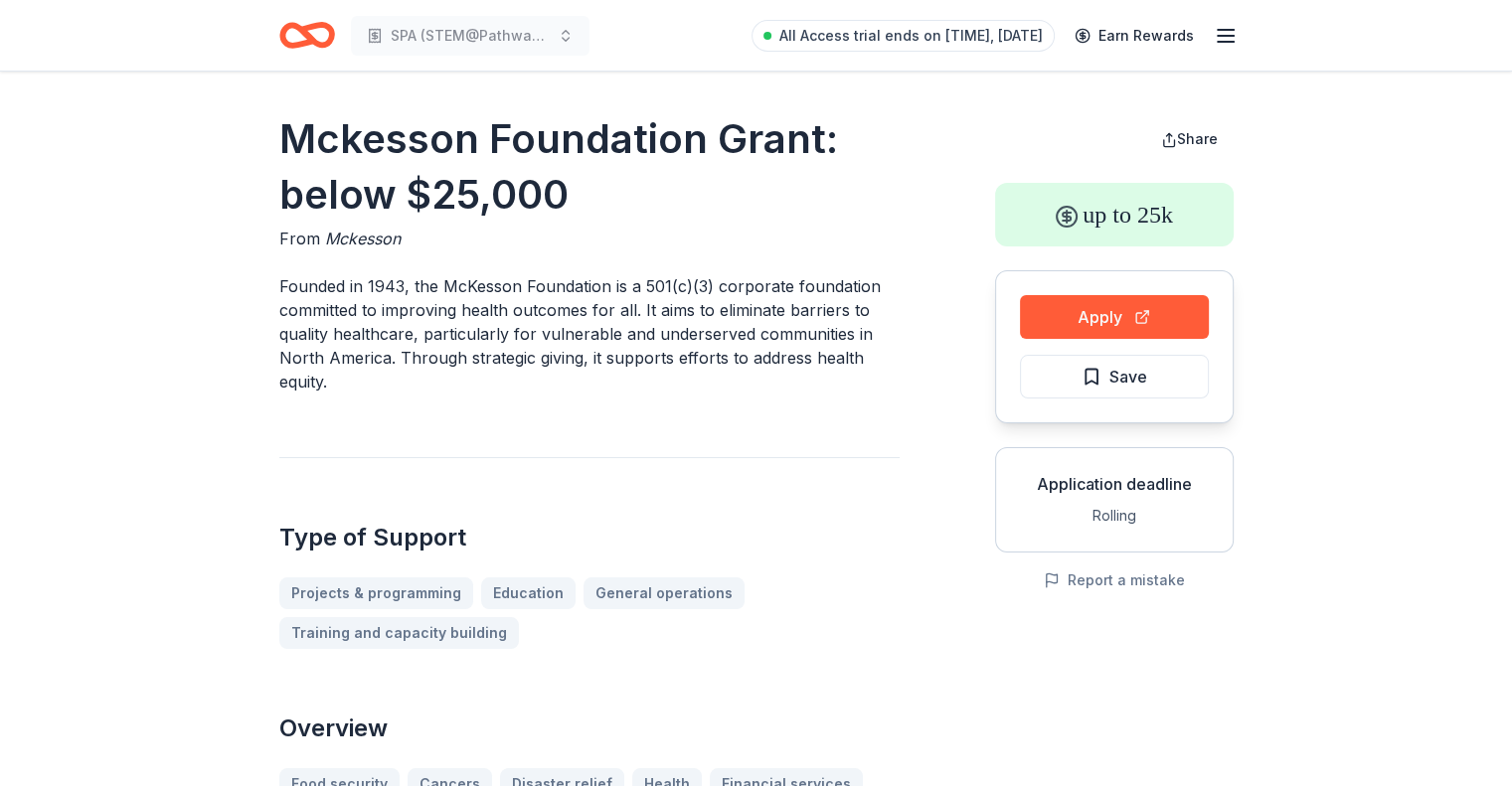 drag, startPoint x: 1526, startPoint y: 182, endPoint x: 1436, endPoint y: 109, distance: 115.88356 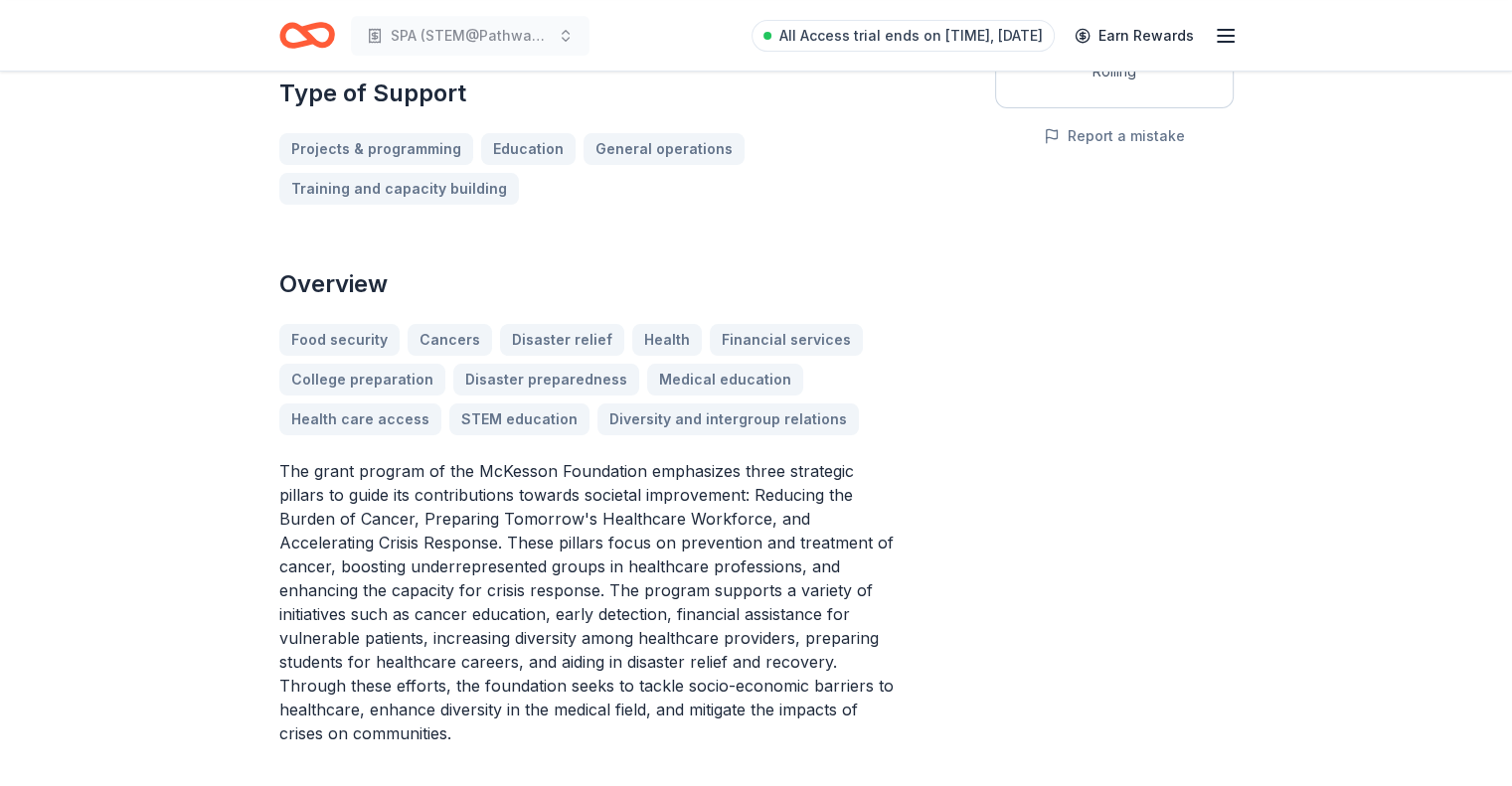 scroll, scrollTop: 0, scrollLeft: 0, axis: both 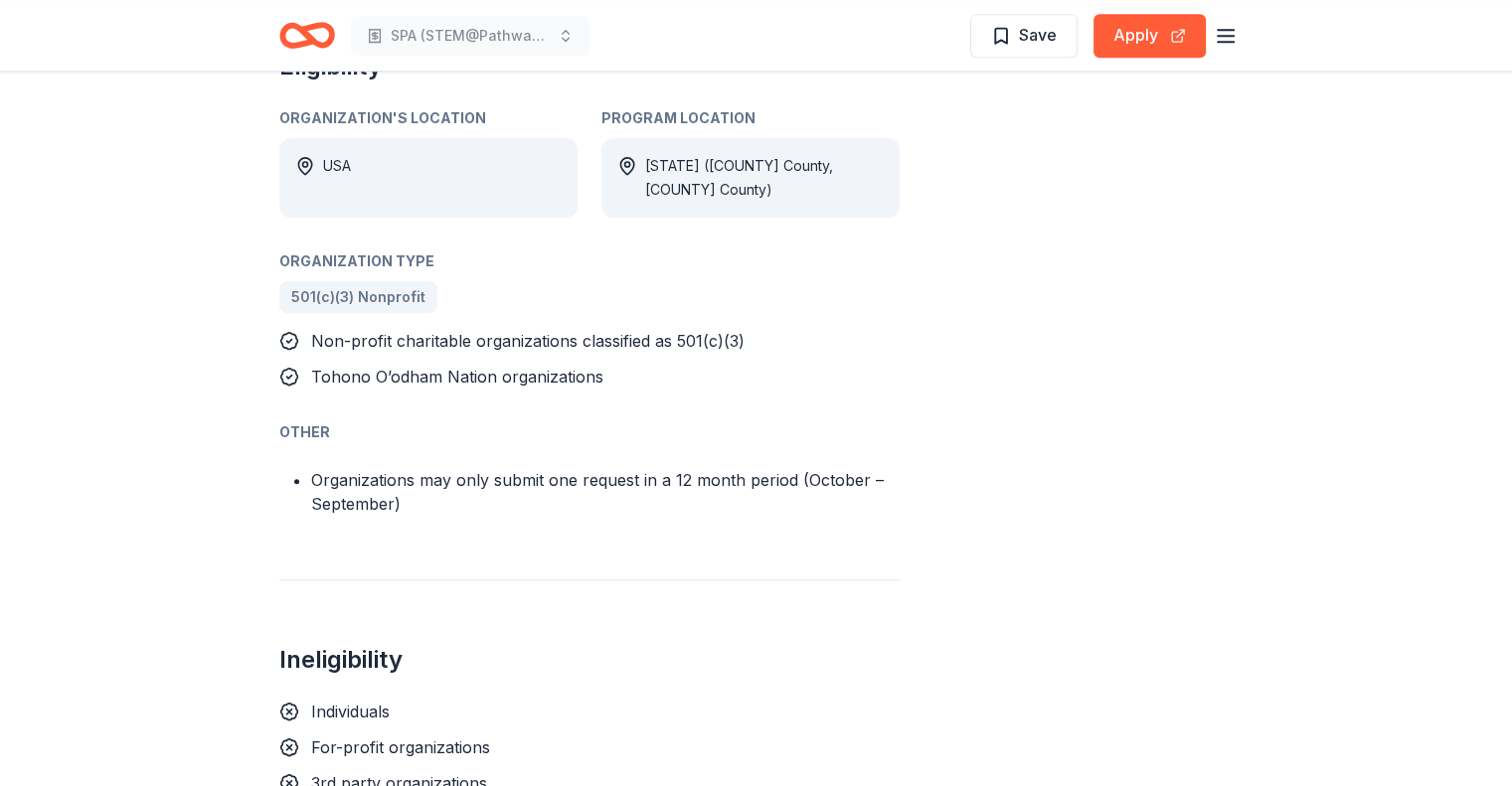 click on "Tohono O’odham Nation organizations" at bounding box center (457, 377) 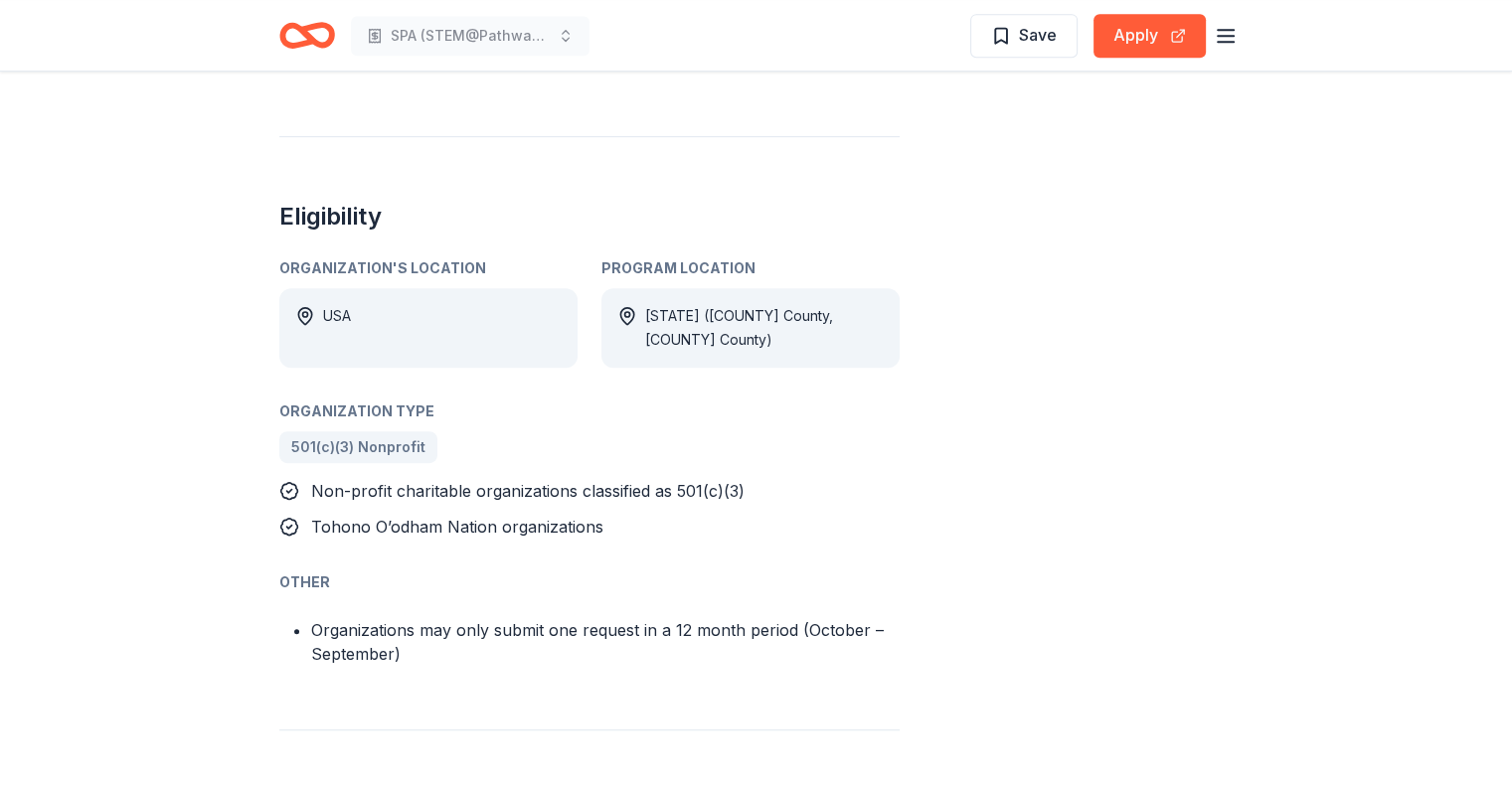 scroll, scrollTop: 1027, scrollLeft: 0, axis: vertical 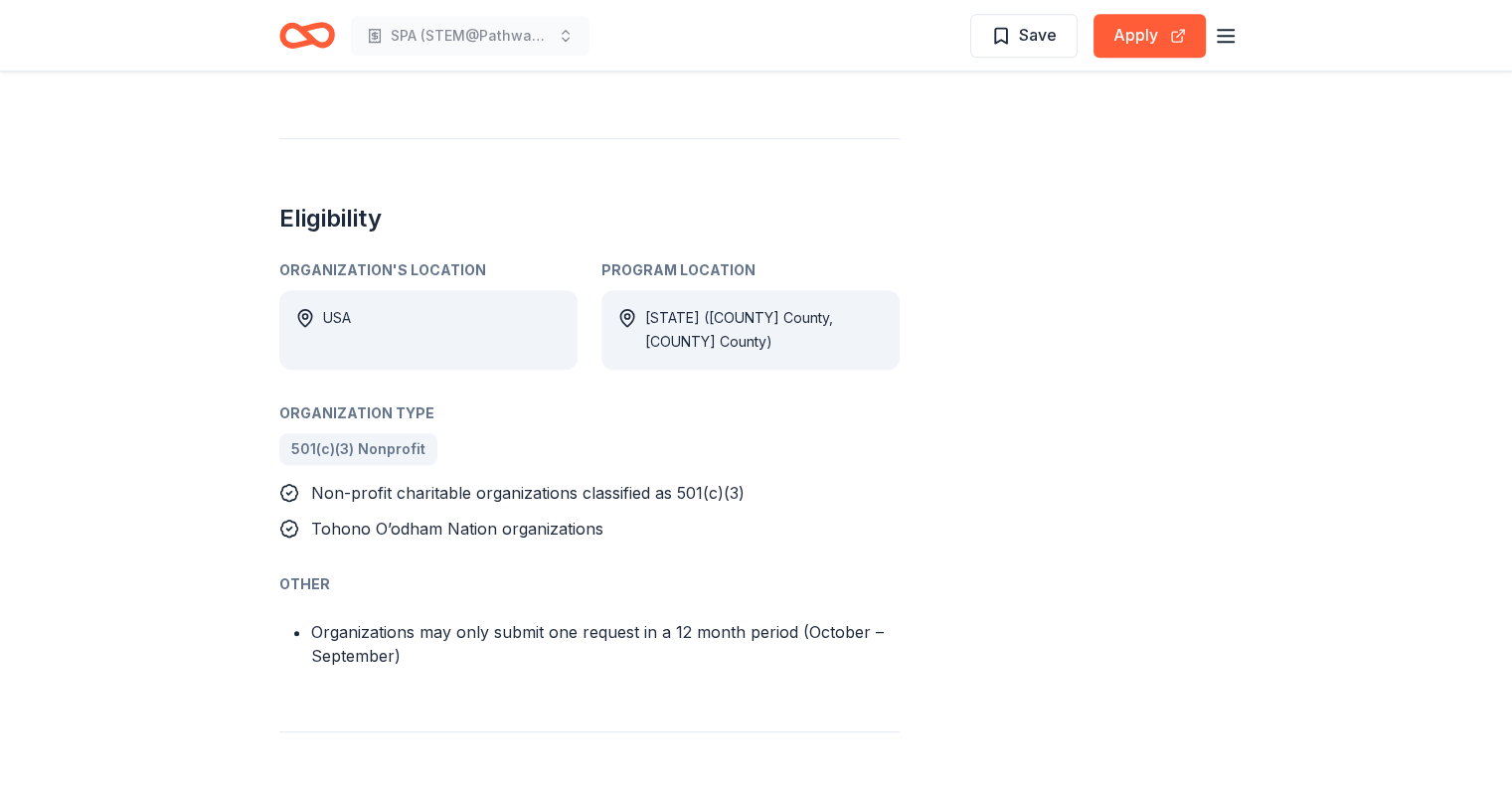 drag, startPoint x: 306, startPoint y: 507, endPoint x: 402, endPoint y: 503, distance: 96.0833 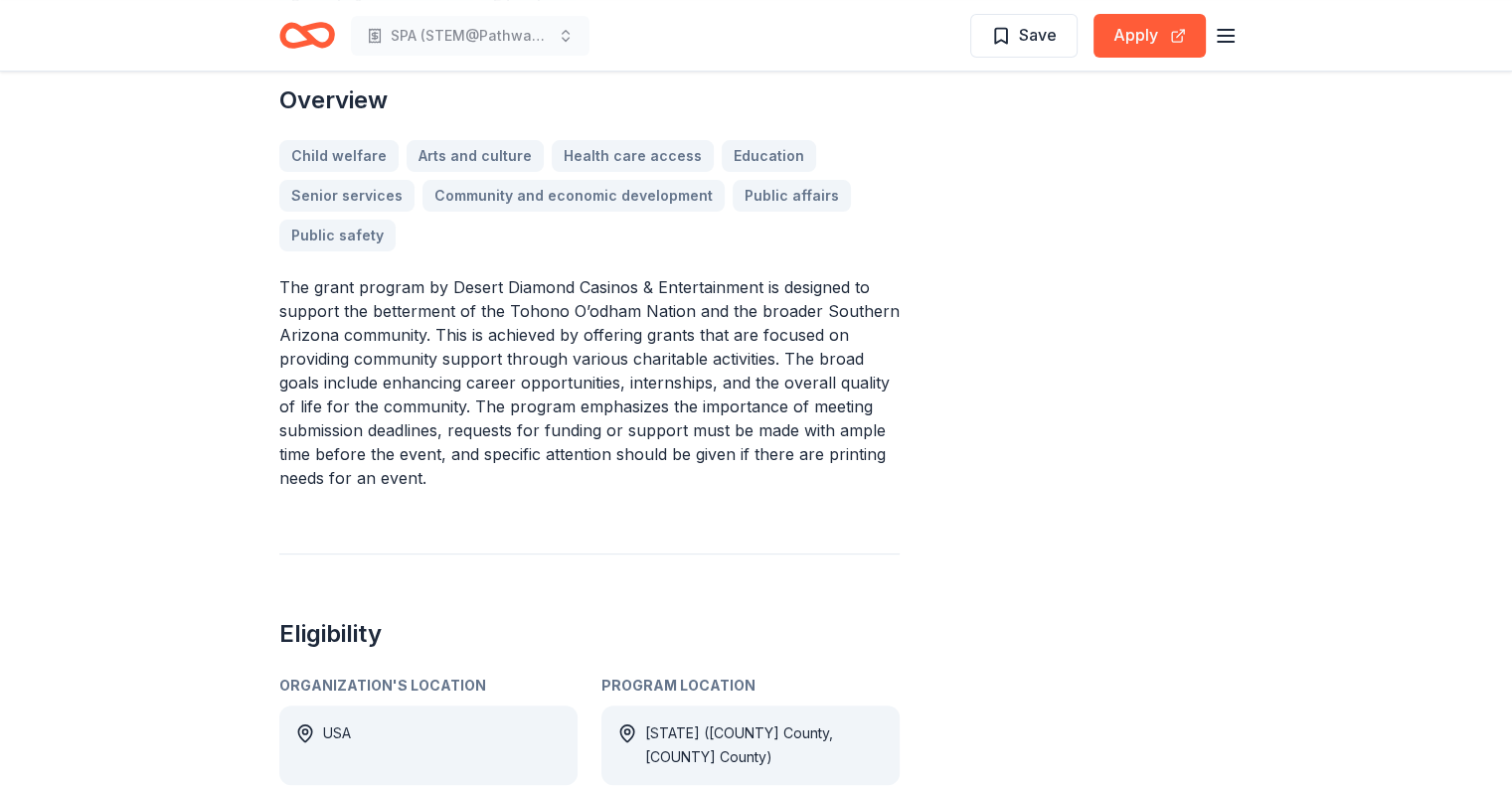 scroll, scrollTop: 590, scrollLeft: 0, axis: vertical 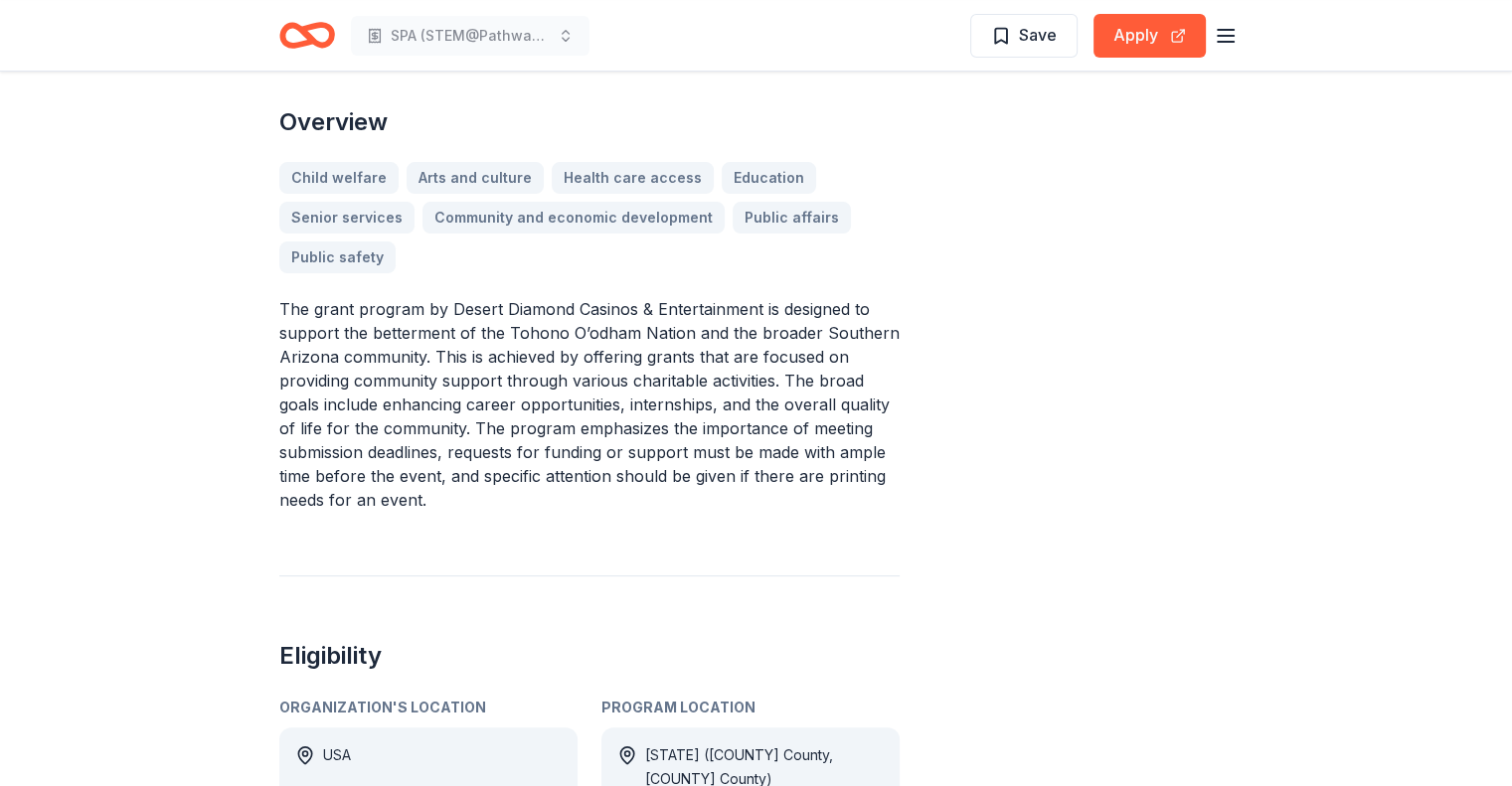 drag, startPoint x: 277, startPoint y: 303, endPoint x: 522, endPoint y: 341, distance: 247.92943 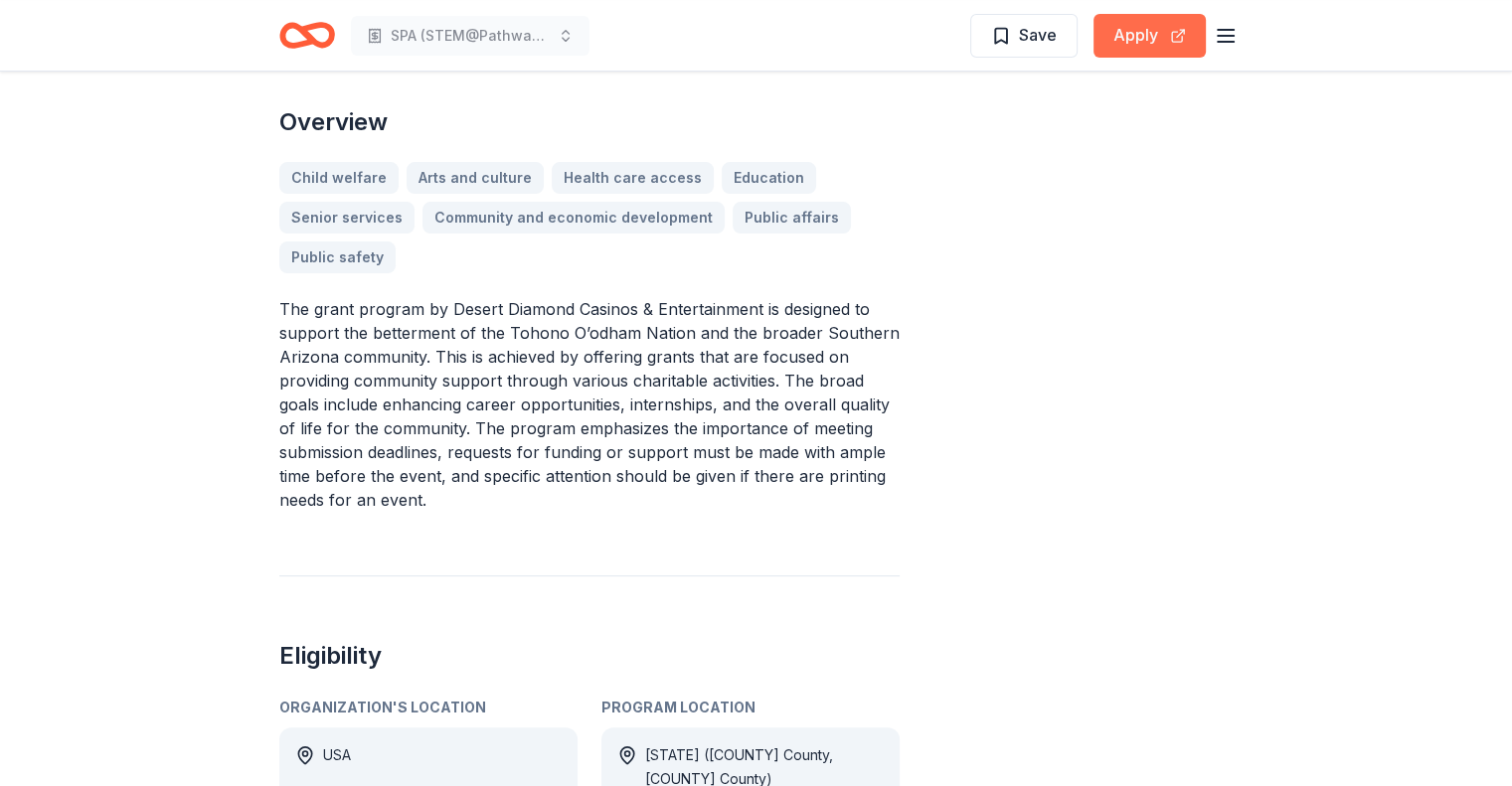 click on "Apply" at bounding box center [1149, 36] 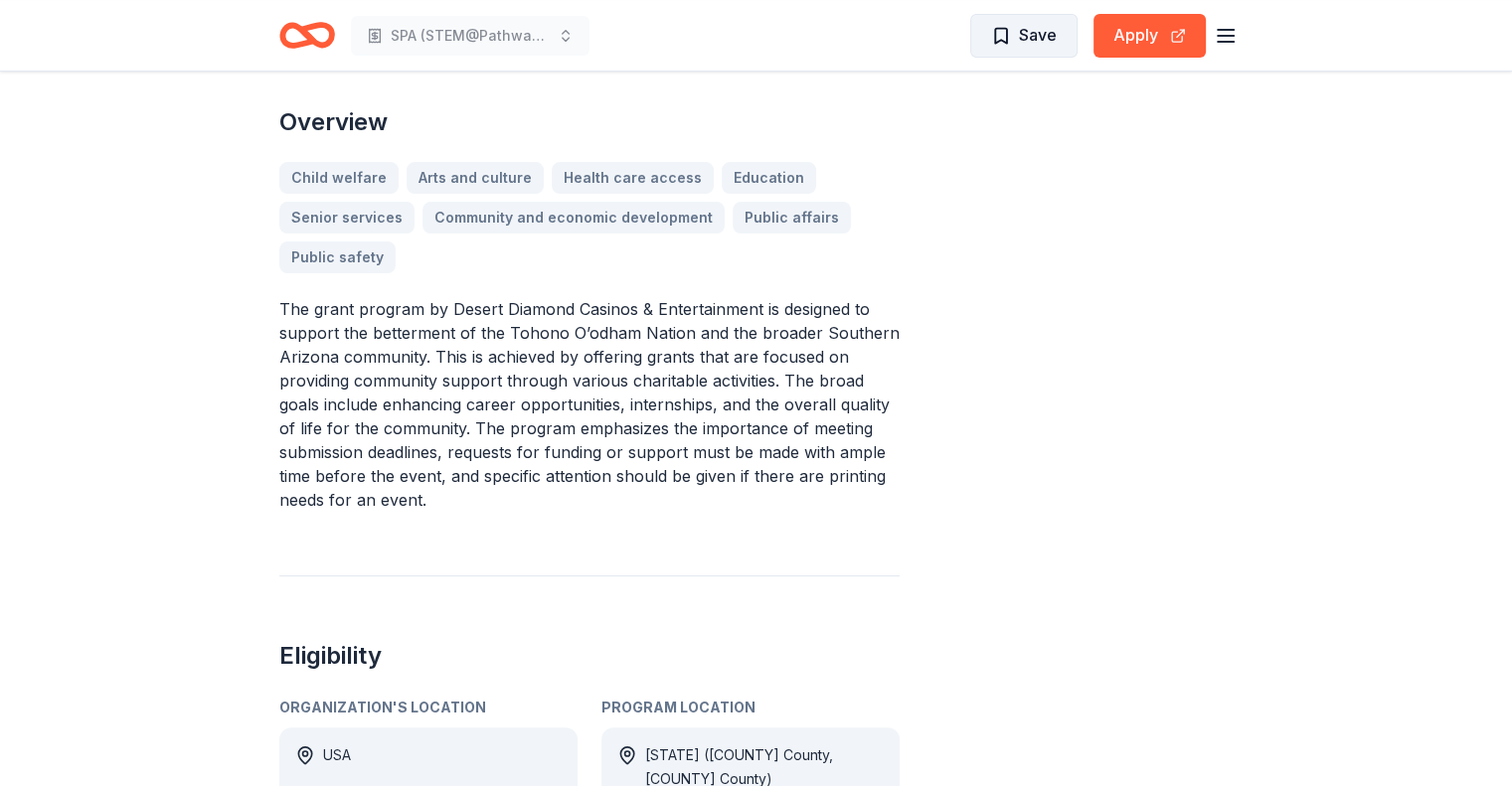 click on "Save" at bounding box center (1024, 35) 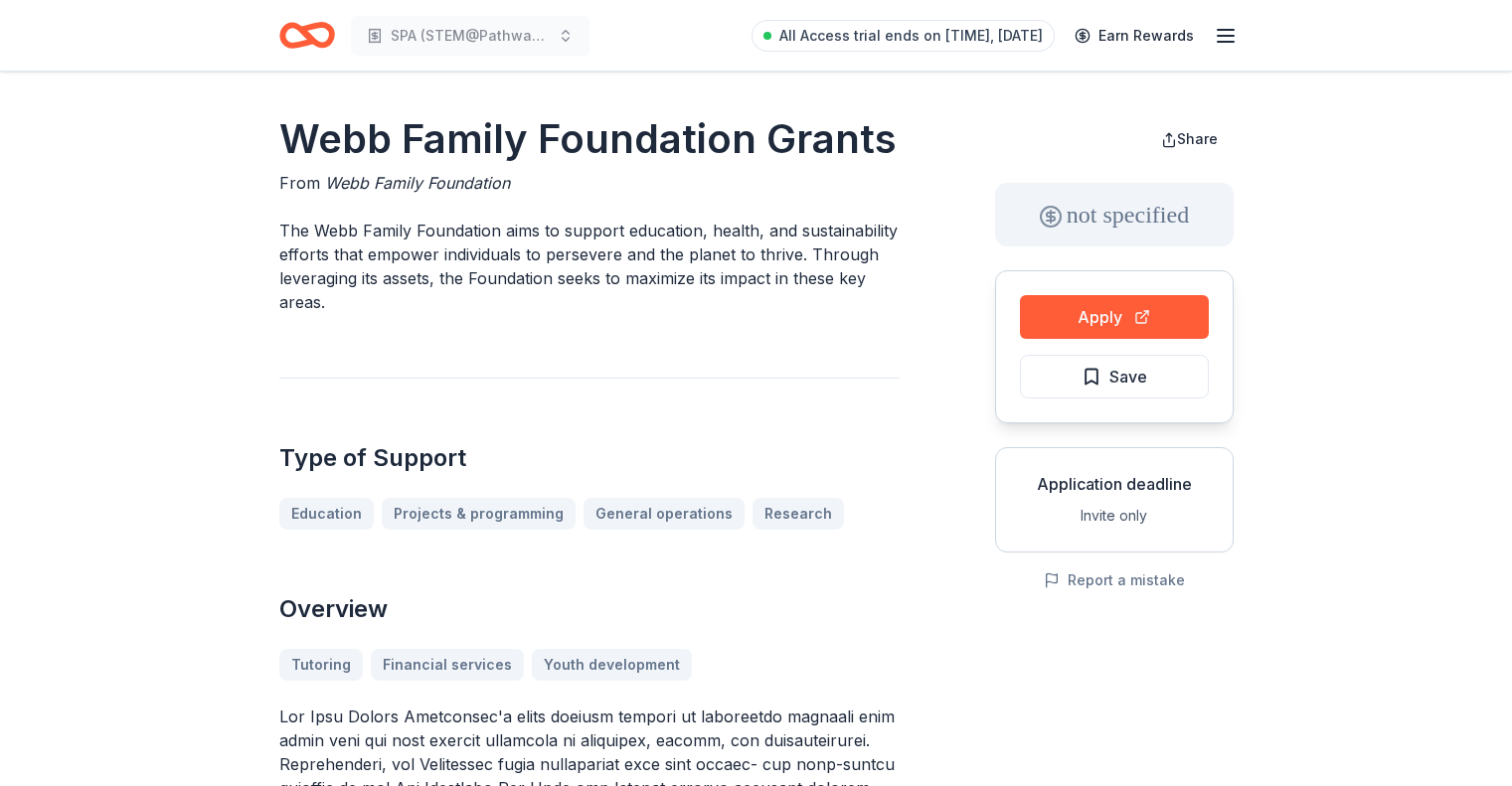 scroll, scrollTop: 0, scrollLeft: 0, axis: both 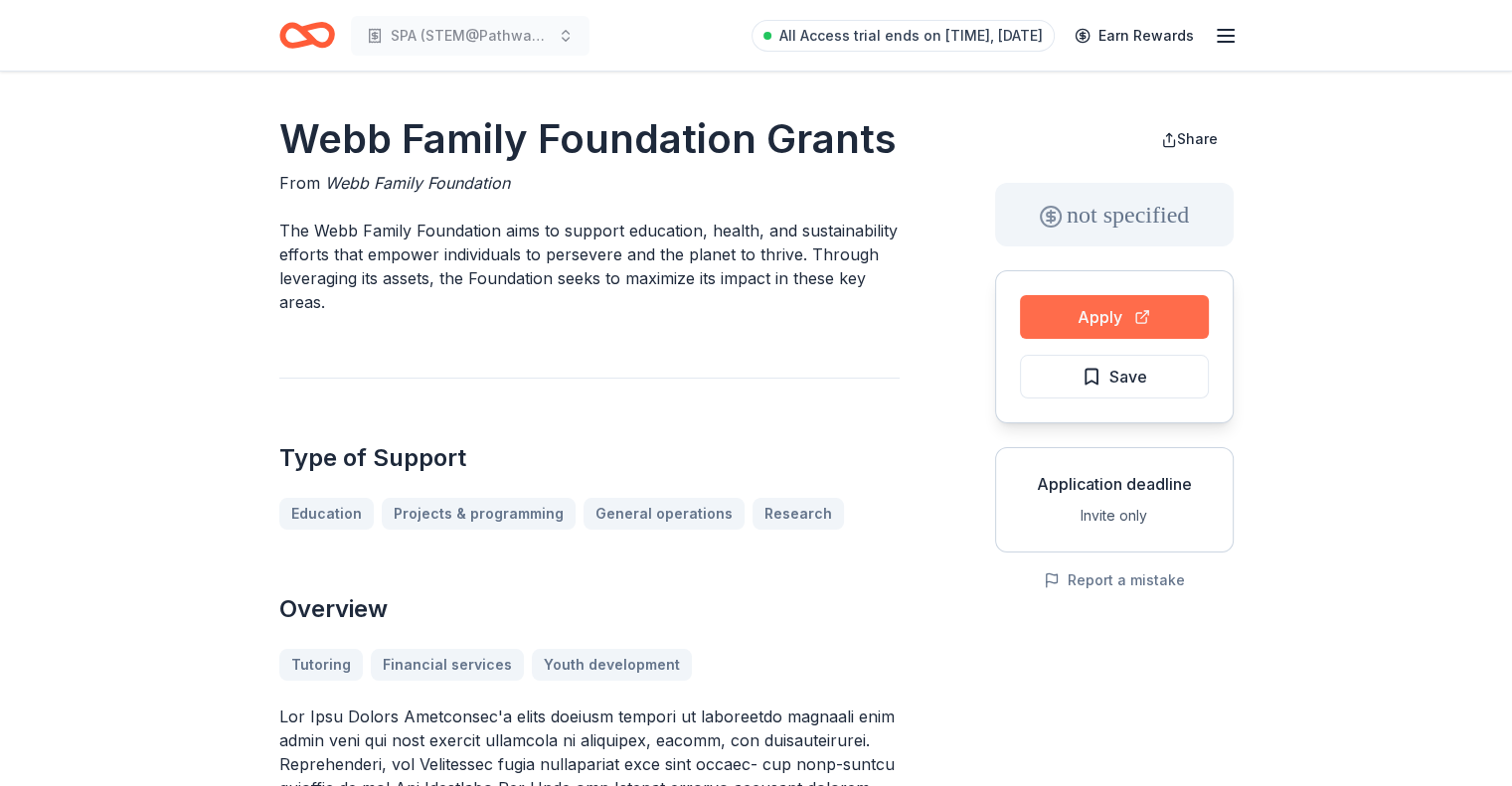 click on "Apply" at bounding box center [1114, 317] 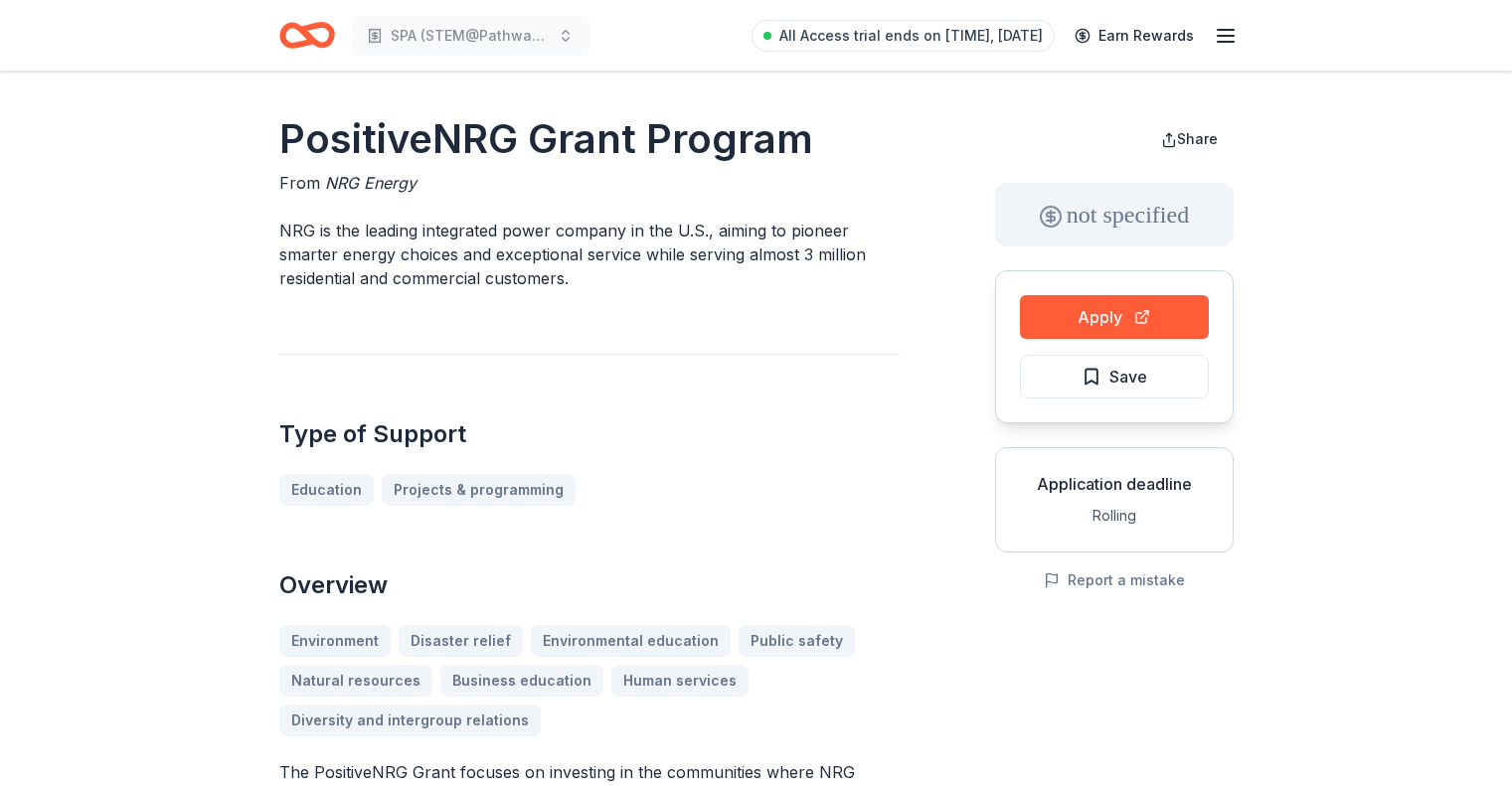 scroll, scrollTop: 0, scrollLeft: 0, axis: both 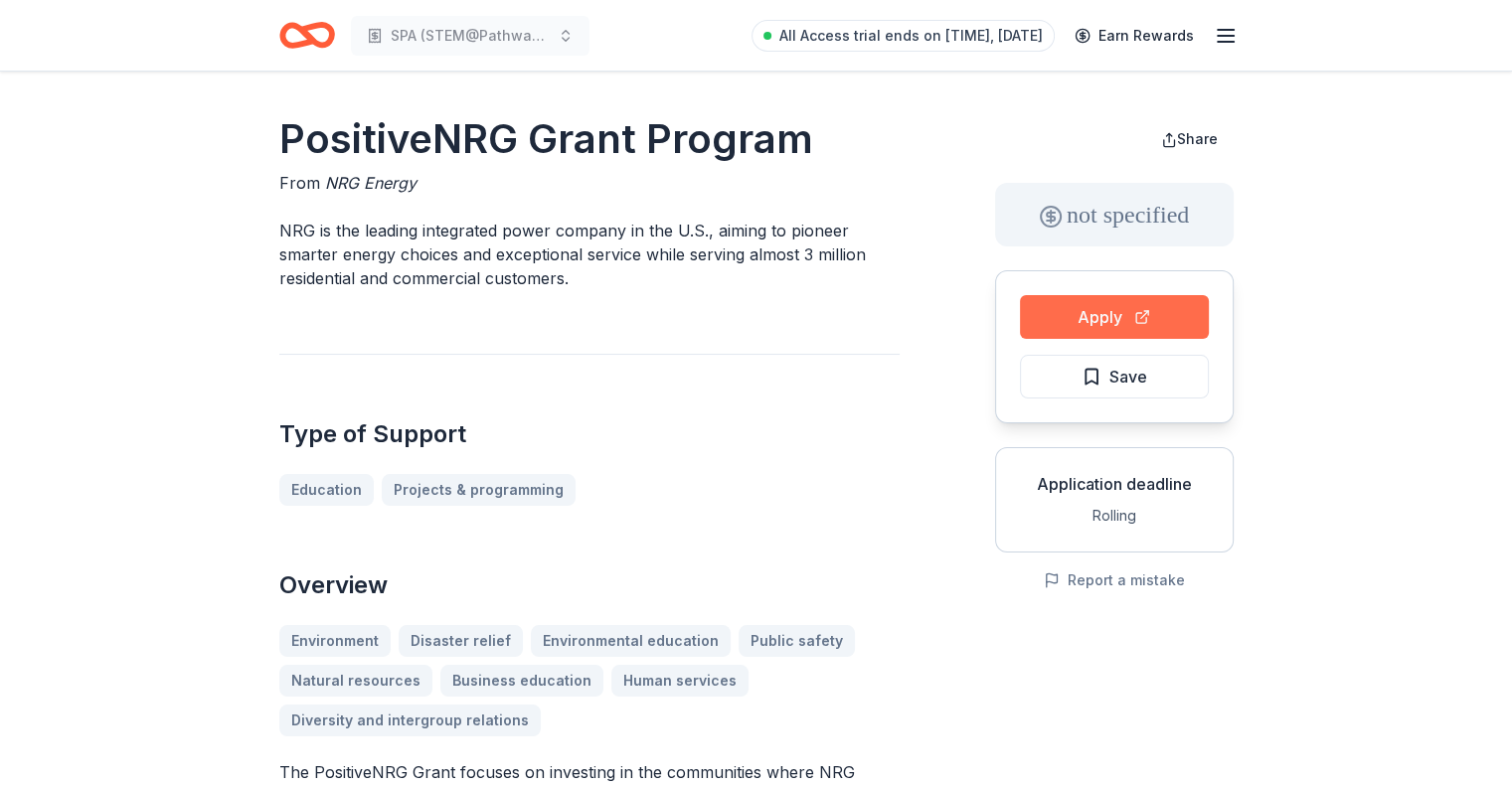 click on "Apply" at bounding box center [1114, 317] 